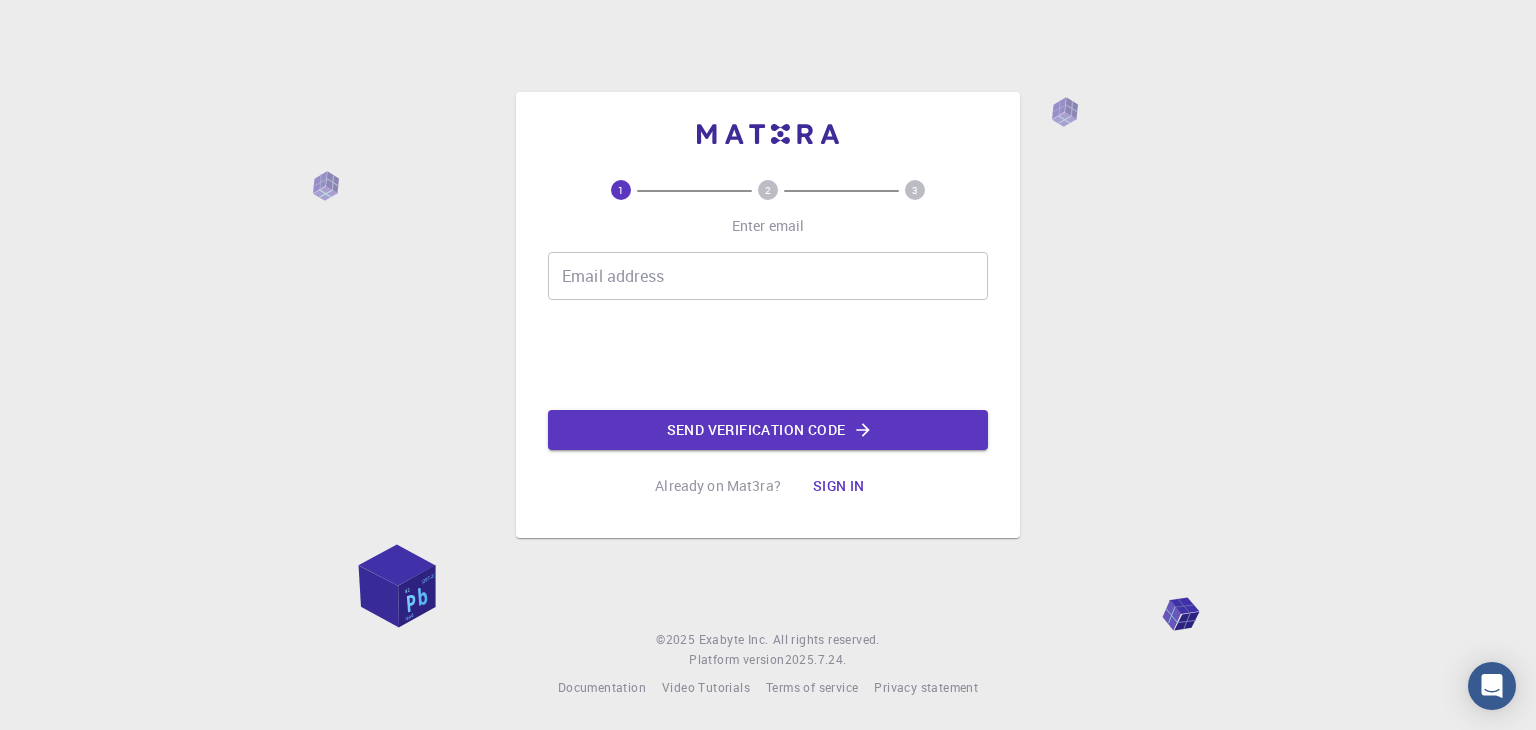 scroll, scrollTop: 0, scrollLeft: 0, axis: both 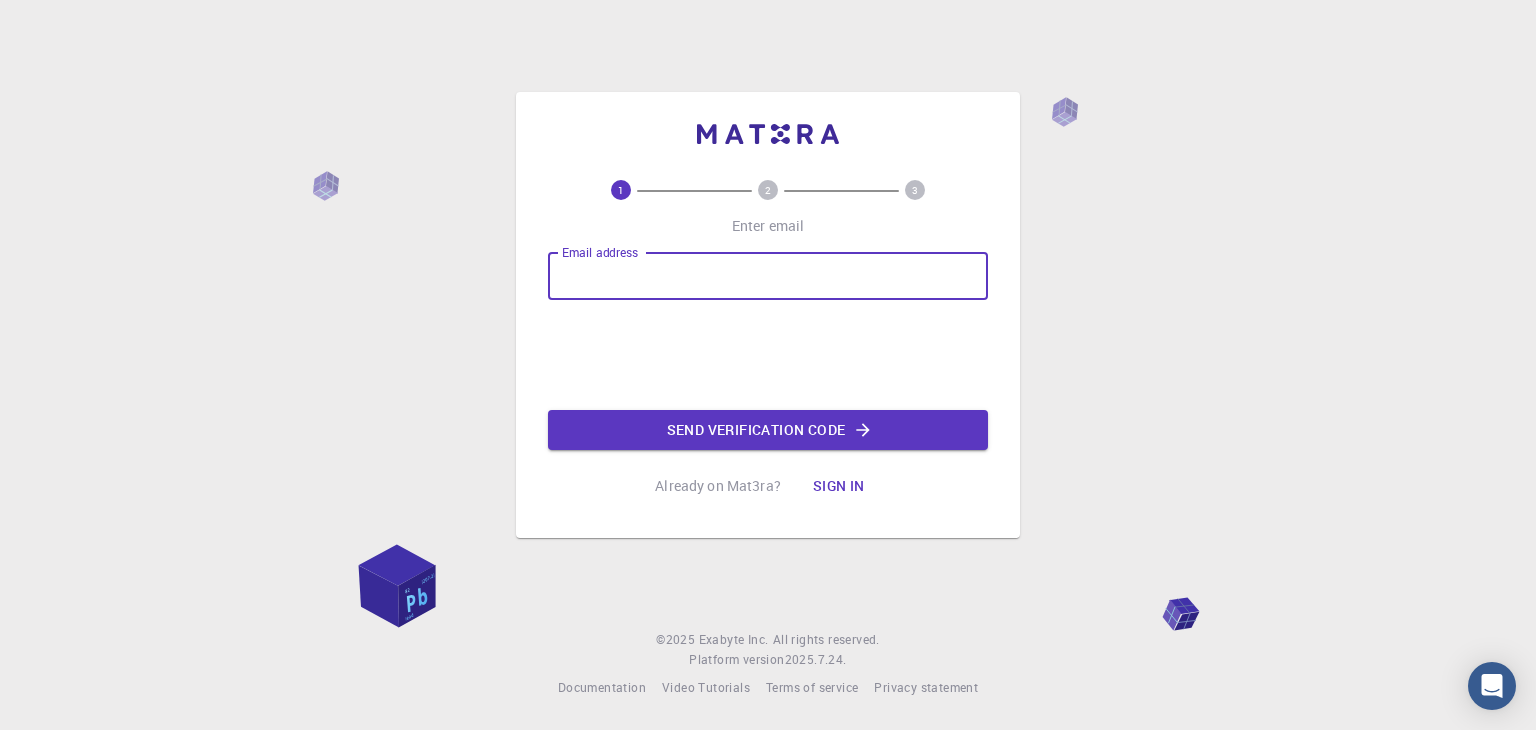 type on "epapak@uoc.gr" 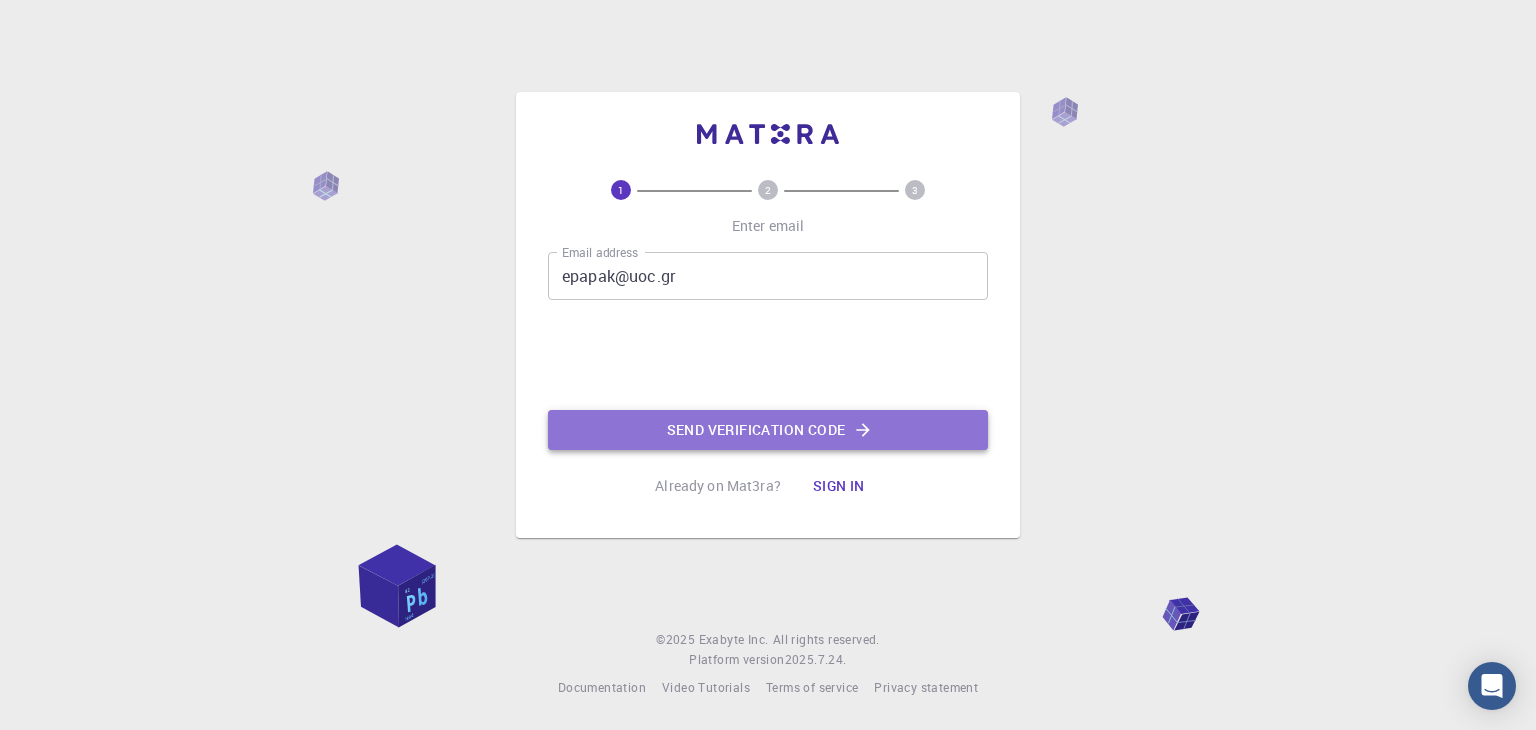 click on "Send verification code" 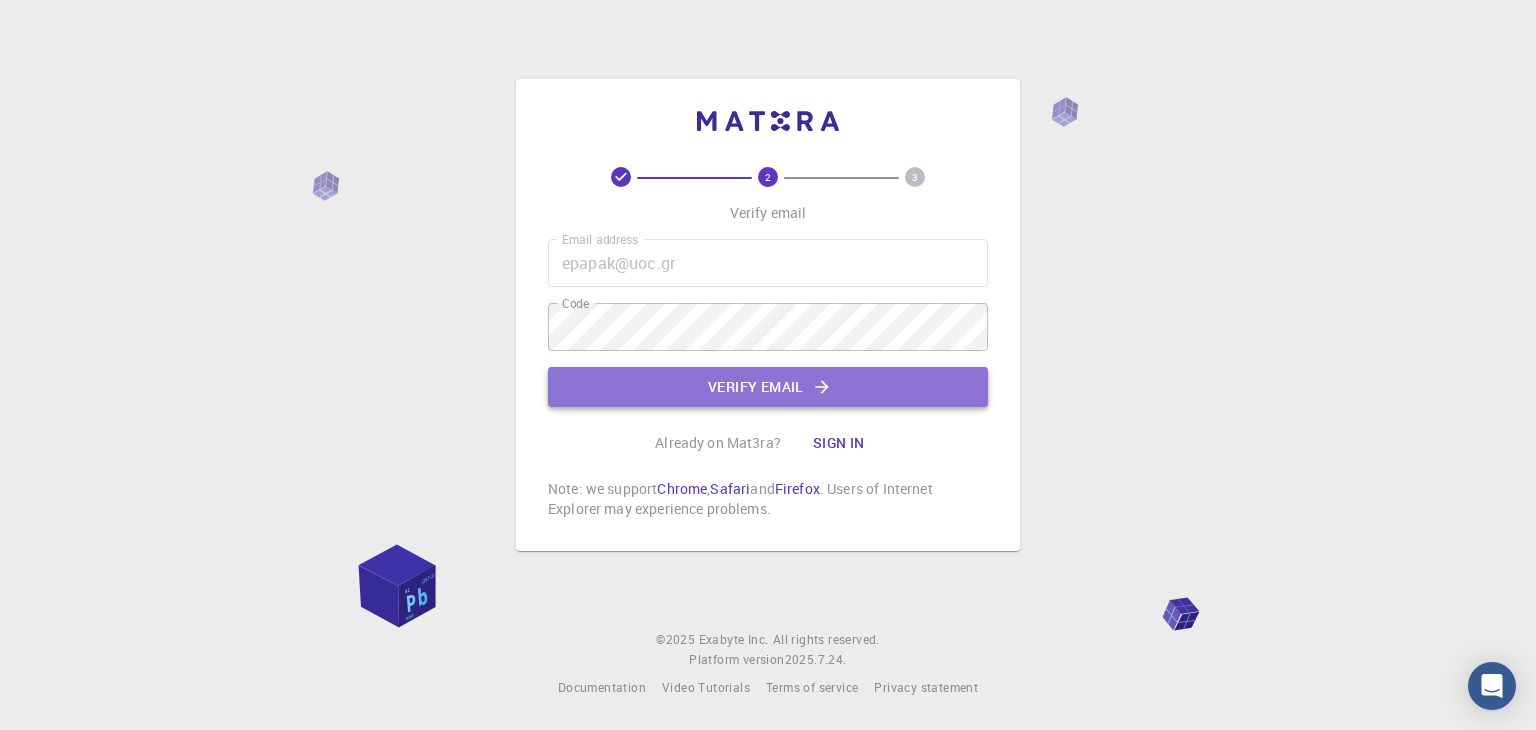 click on "Verify email" 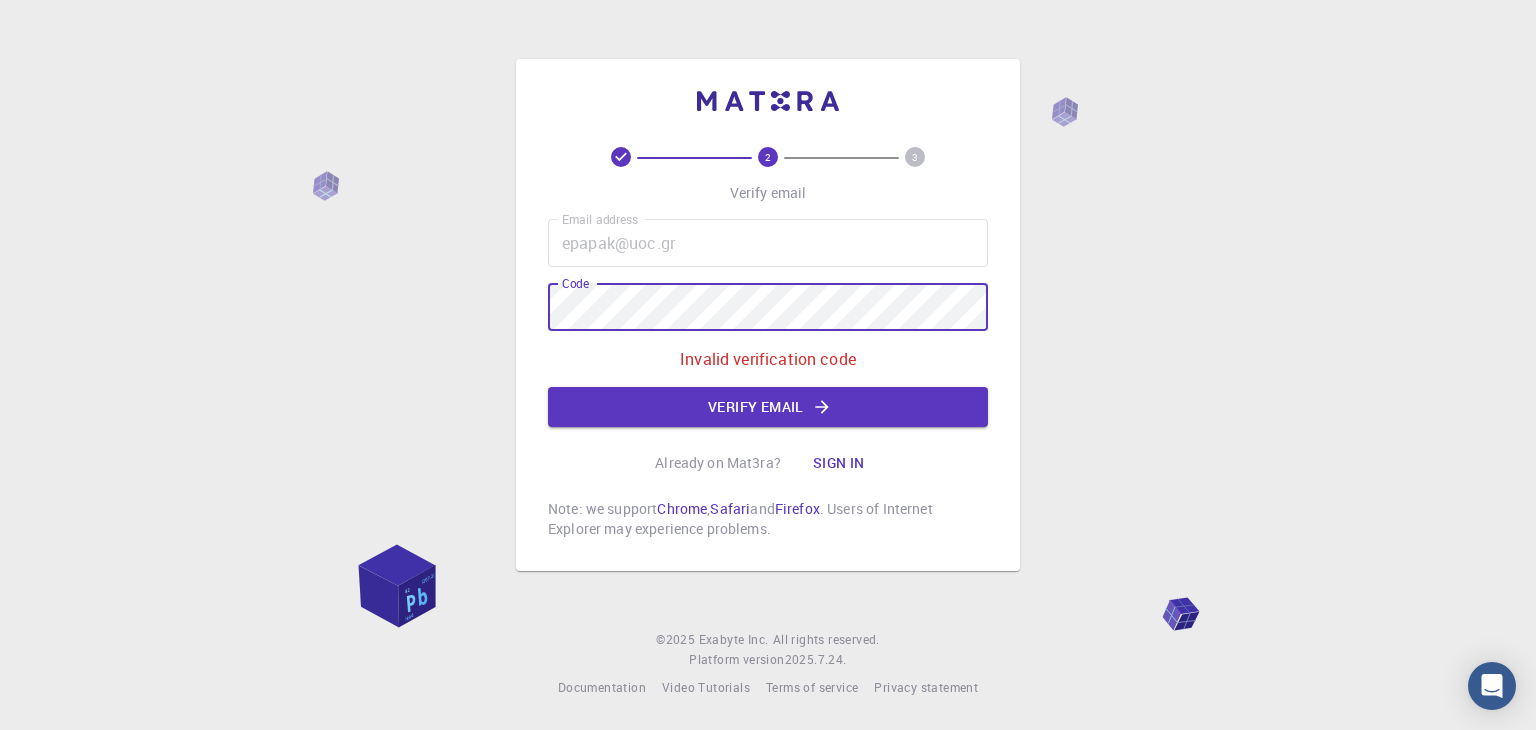 click on "2 3 Verify email Email address epapak@uoc.gr Email address Code Code Invalid verification code Verify email Already on Mat3ra? Sign in Note: we support Chrome , Safari and Firefox . Users of Internet Explorer may experience problems." at bounding box center [768, 315] 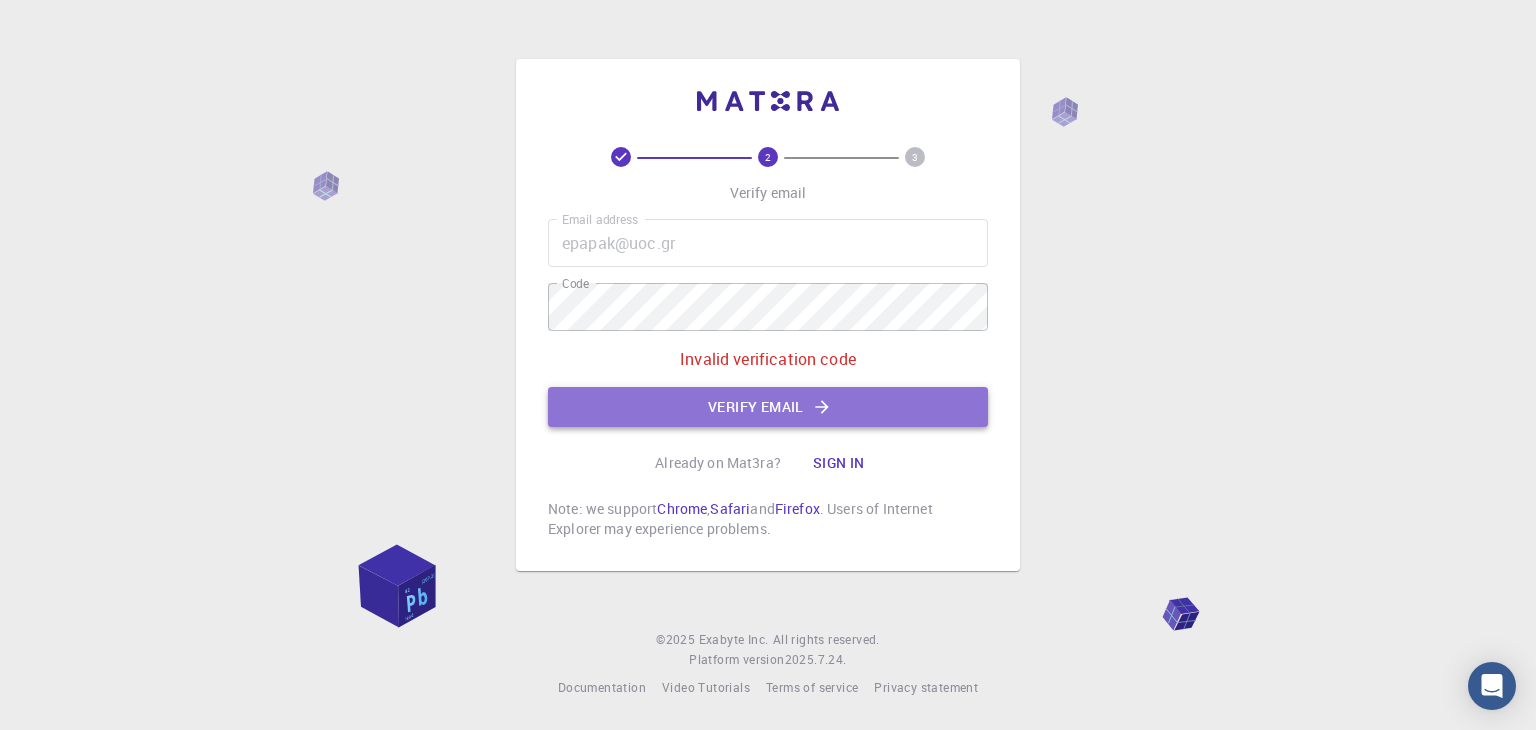 click on "Verify email" at bounding box center [768, 407] 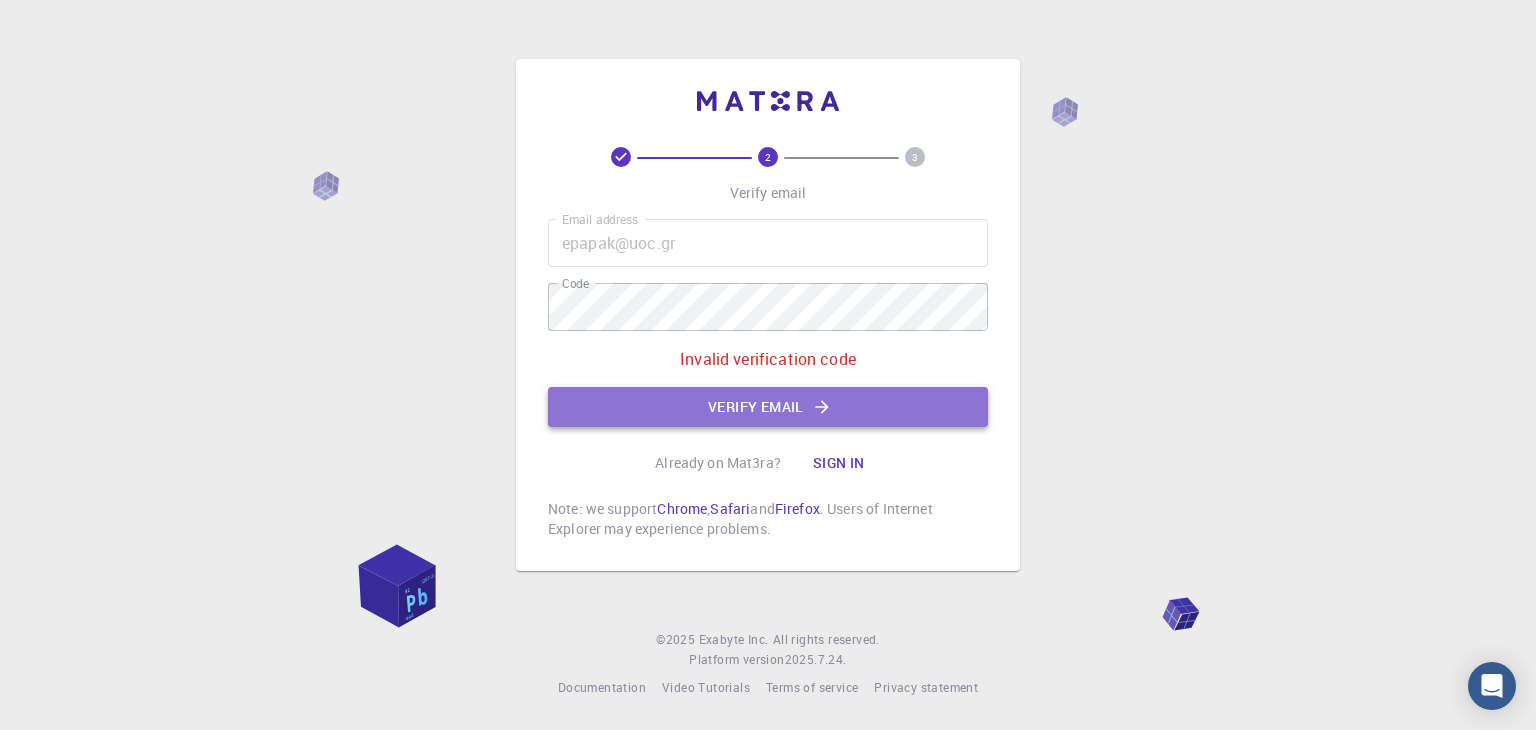 click on "Verify email" at bounding box center [768, 407] 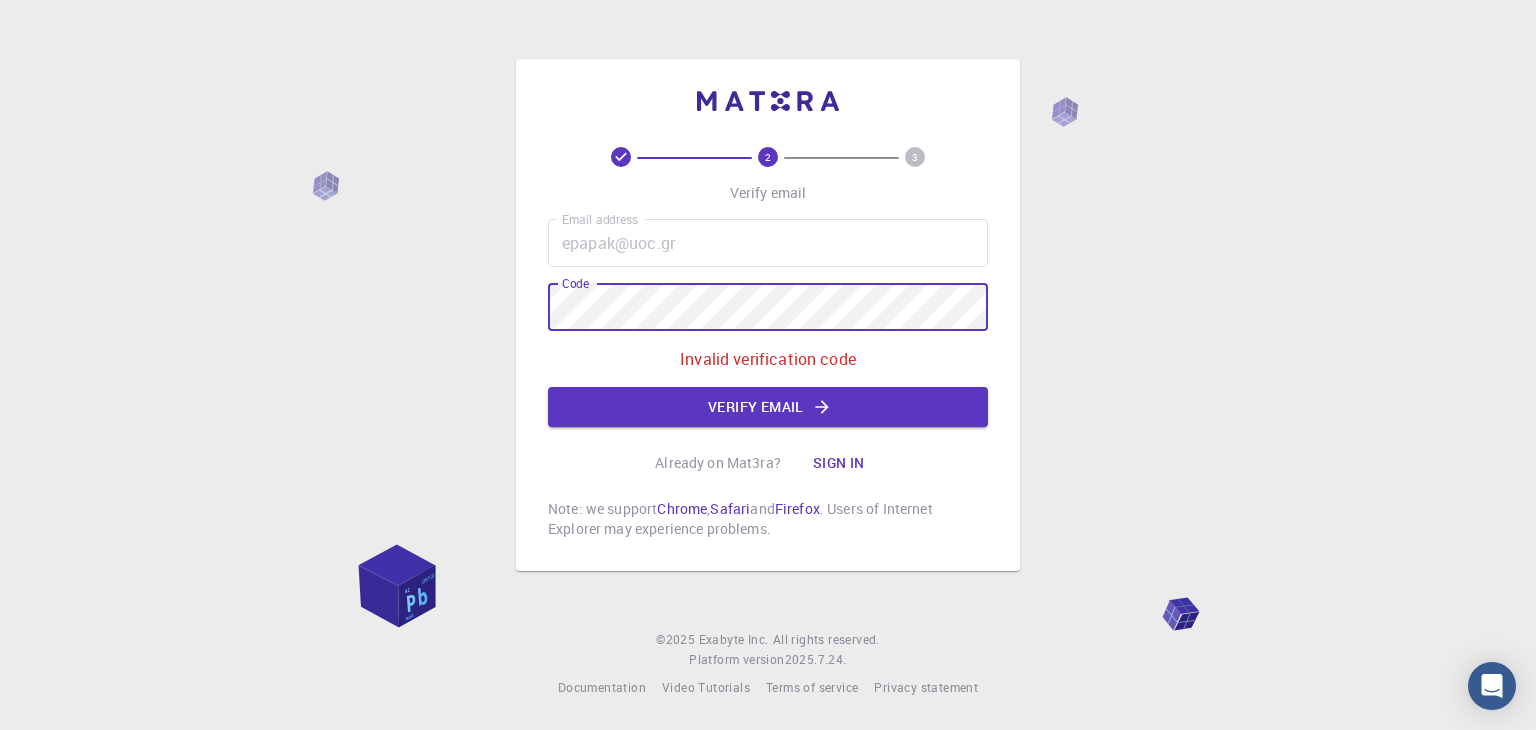 click on "2 3 Verify email Email address epapak@uoc.gr Email address Code Code Invalid verification code Verify email Already on Mat3ra? Sign in Note: we support Chrome , Safari and Firefox . Users of Internet Explorer may experience problems." at bounding box center [768, 315] 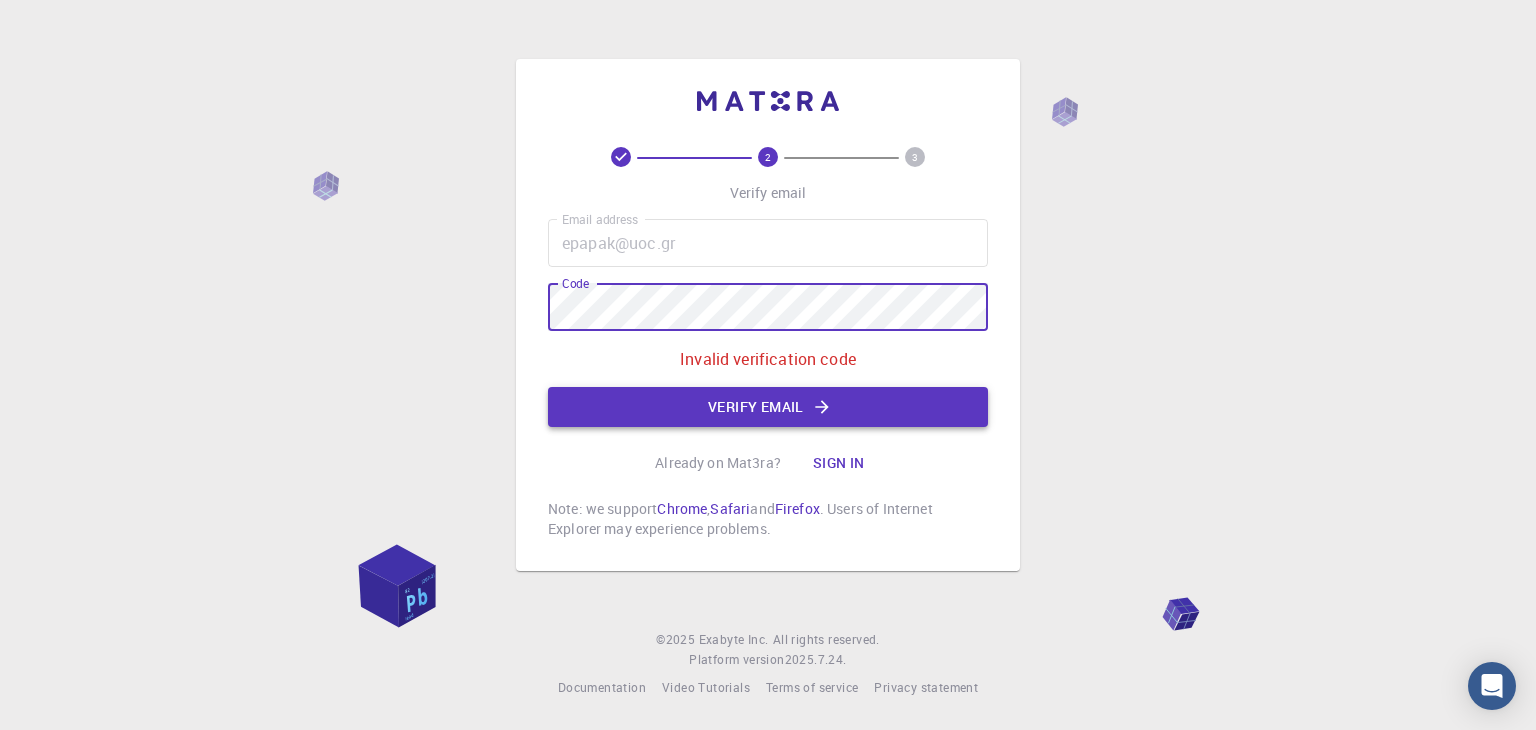 click on "Verify email" at bounding box center [768, 407] 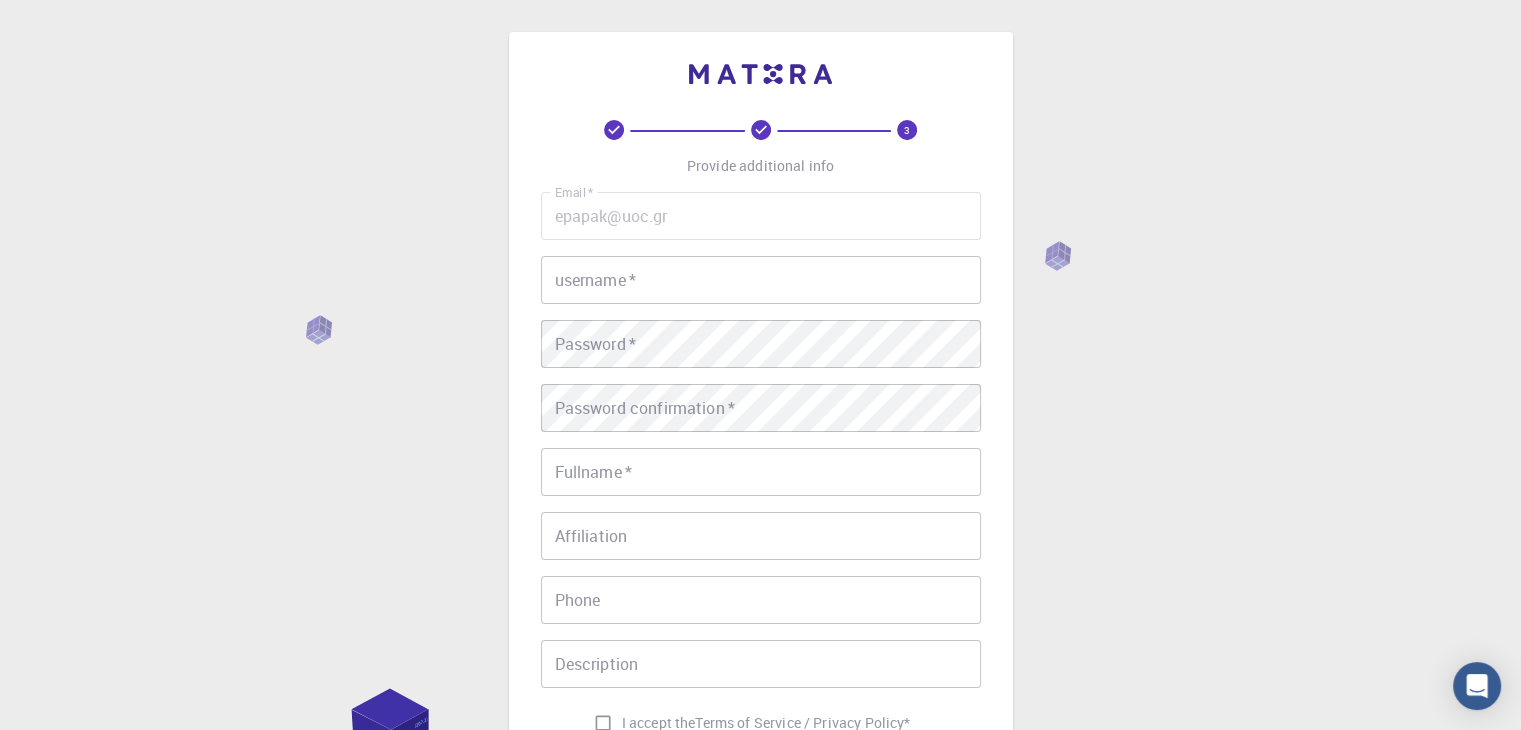 click on "username   *" at bounding box center (761, 280) 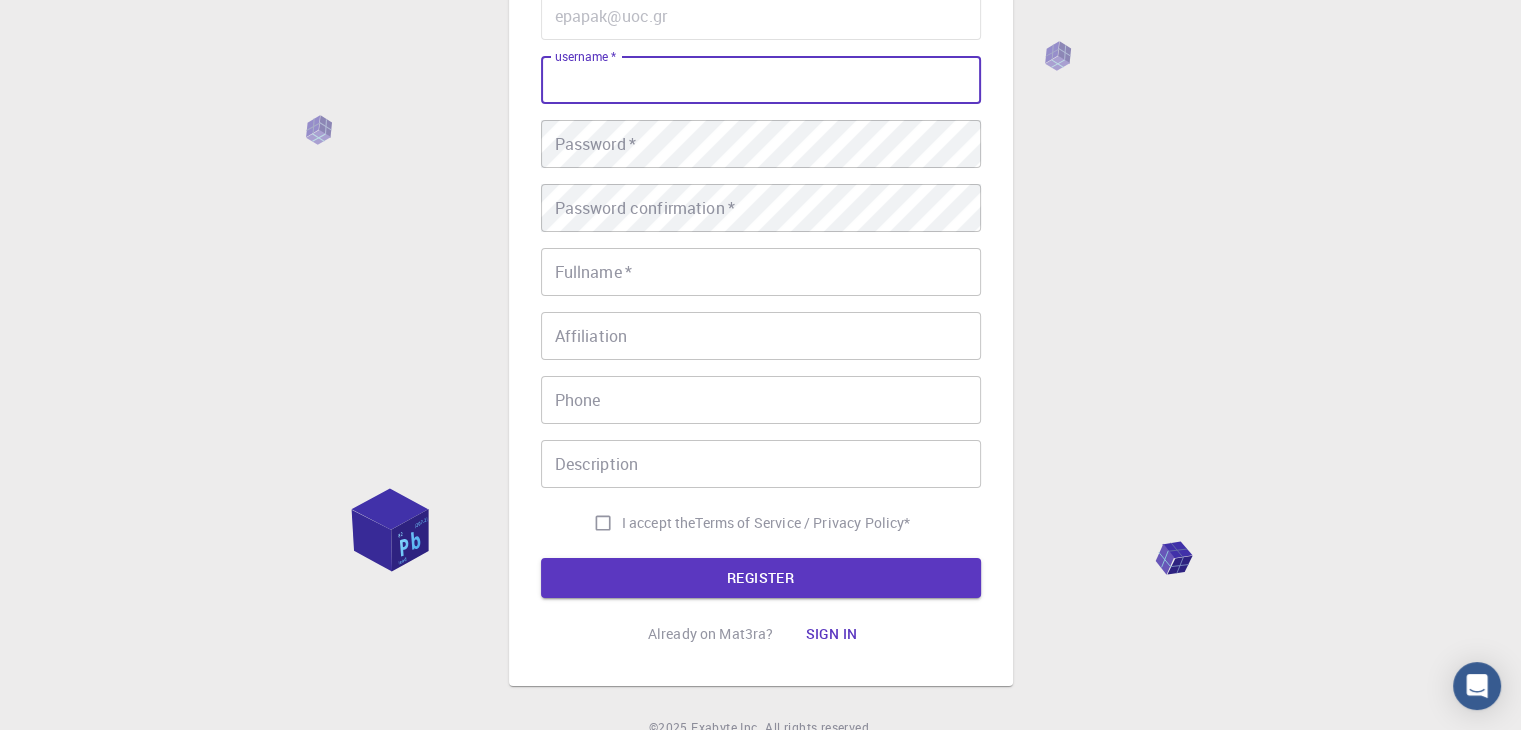 scroll, scrollTop: 0, scrollLeft: 0, axis: both 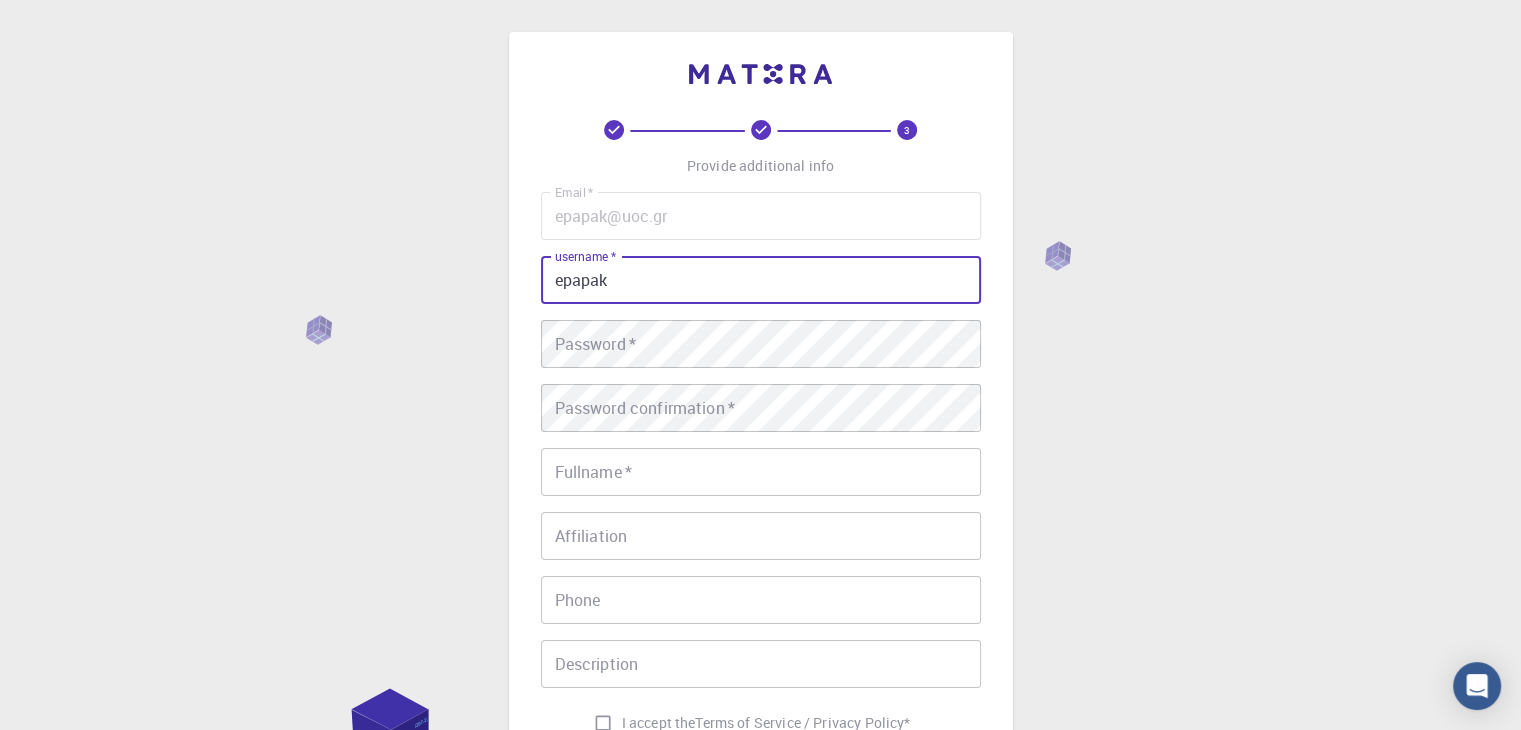 type on "epapak" 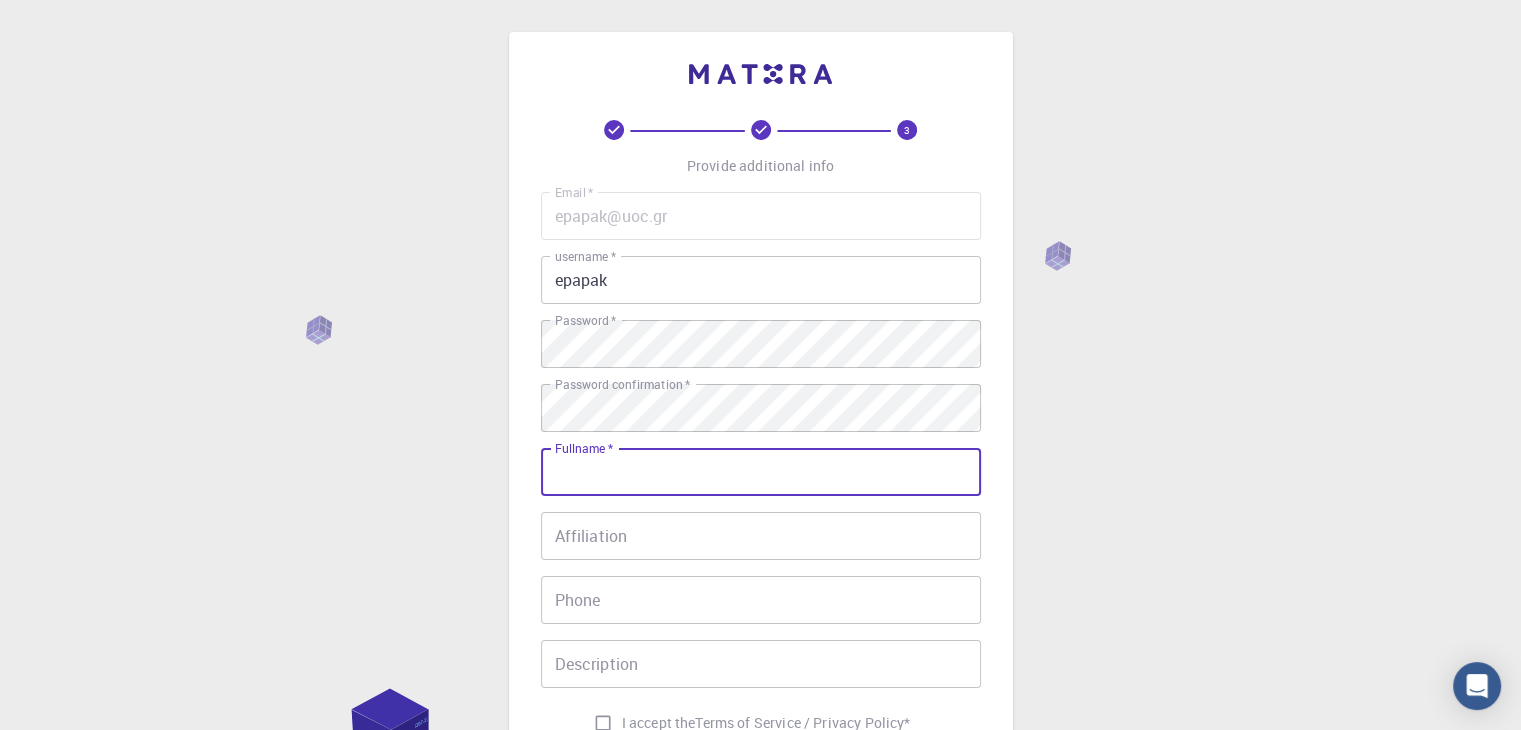 click on "Fullname   *" at bounding box center [761, 472] 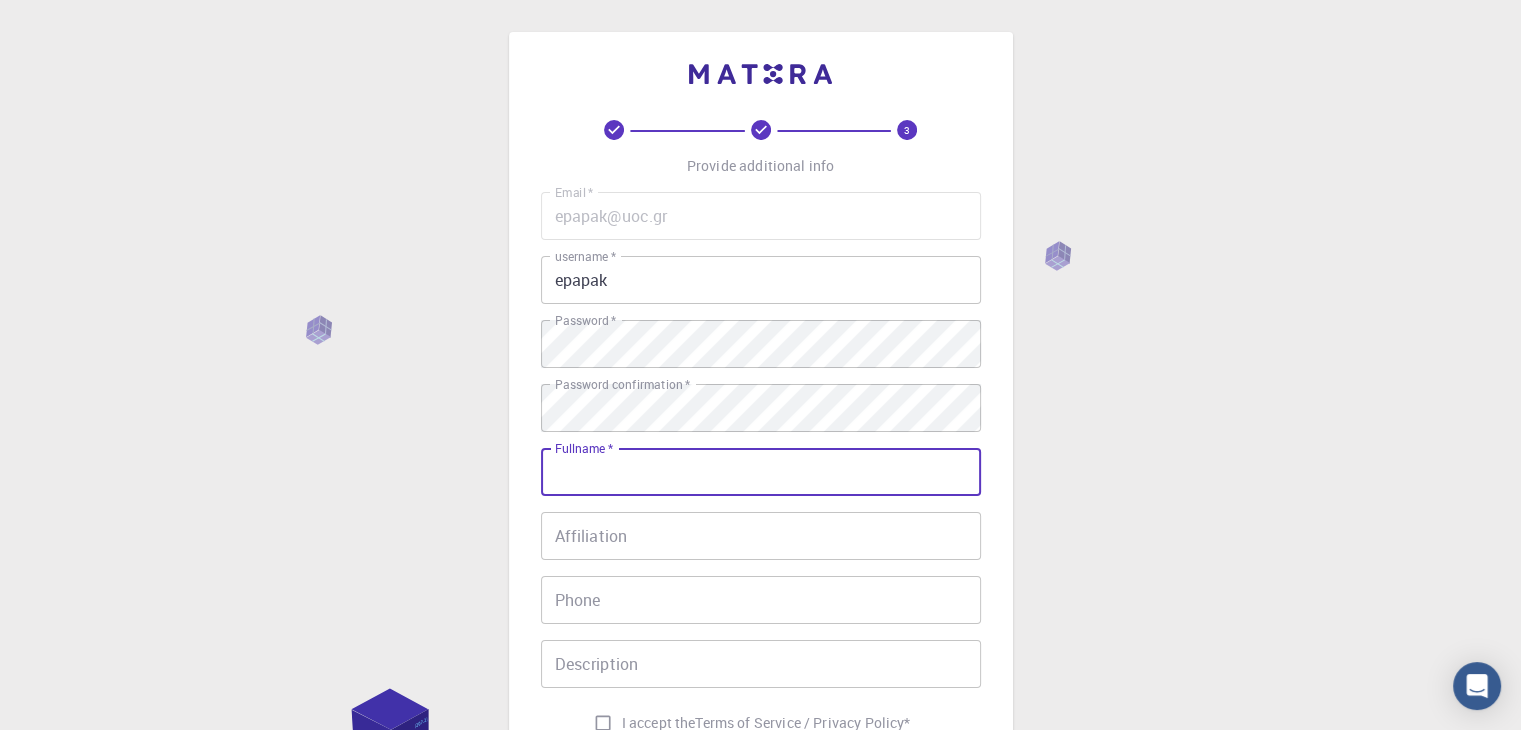 type on "Evangelia Papakonstanti" 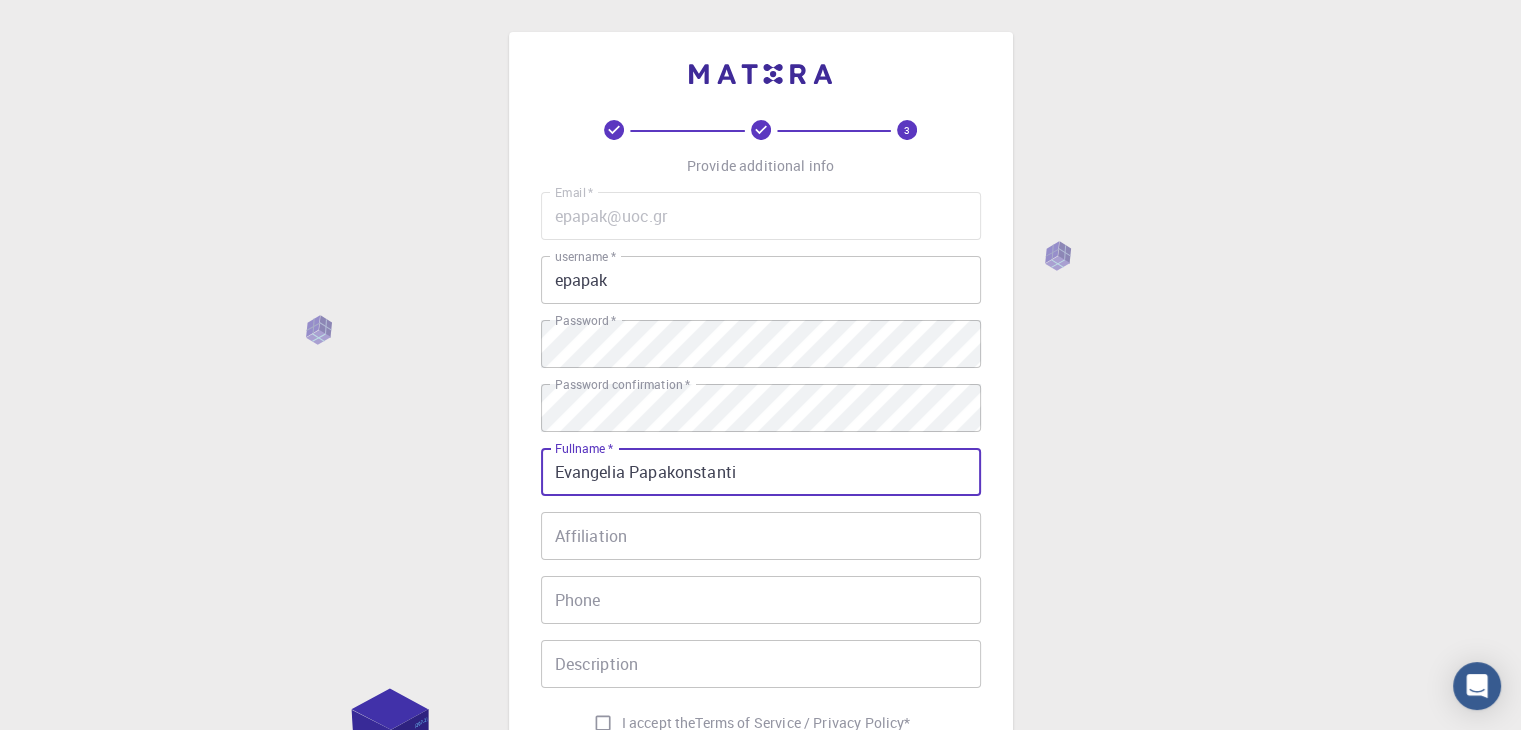 type on "[PHONE]" 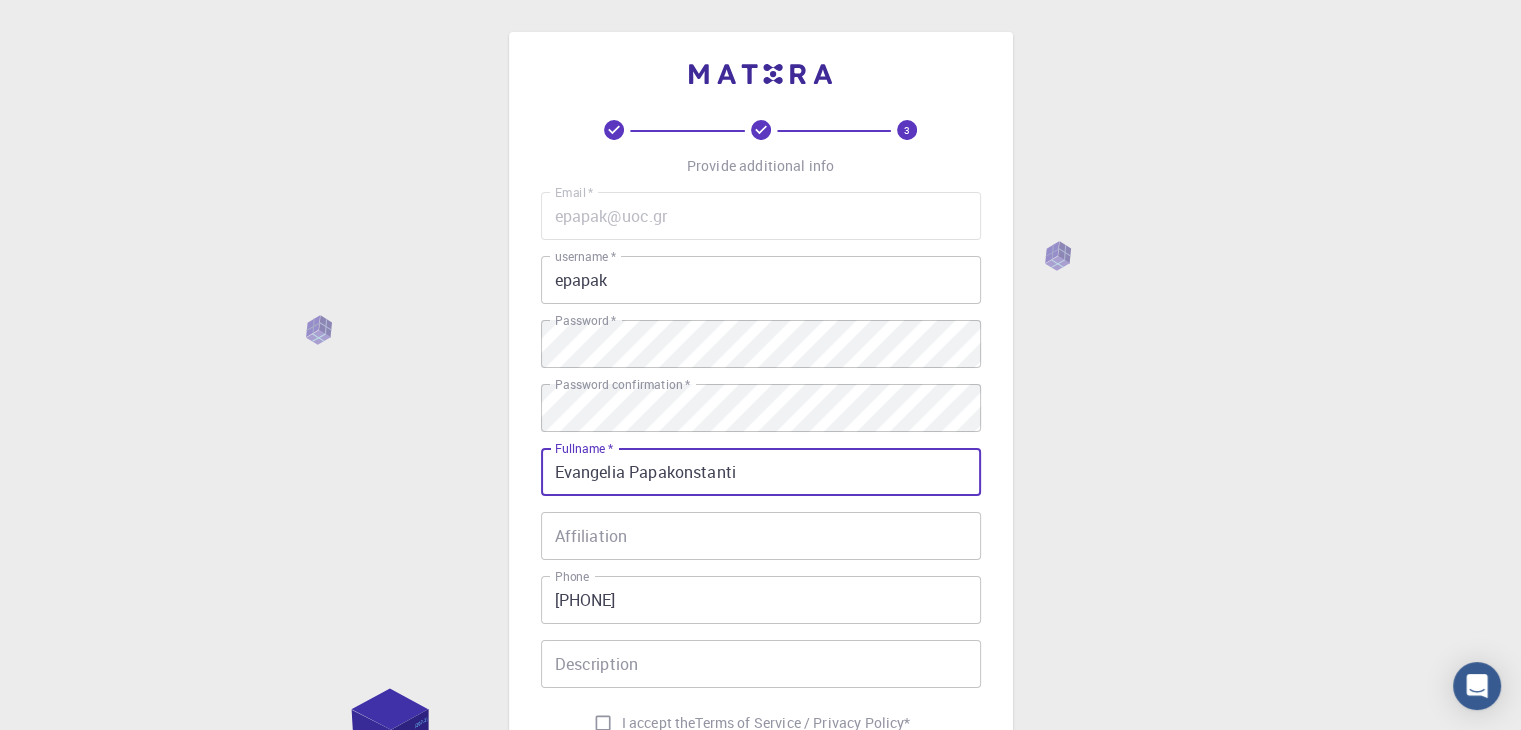 drag, startPoint x: 624, startPoint y: 476, endPoint x: 547, endPoint y: 478, distance: 77.02597 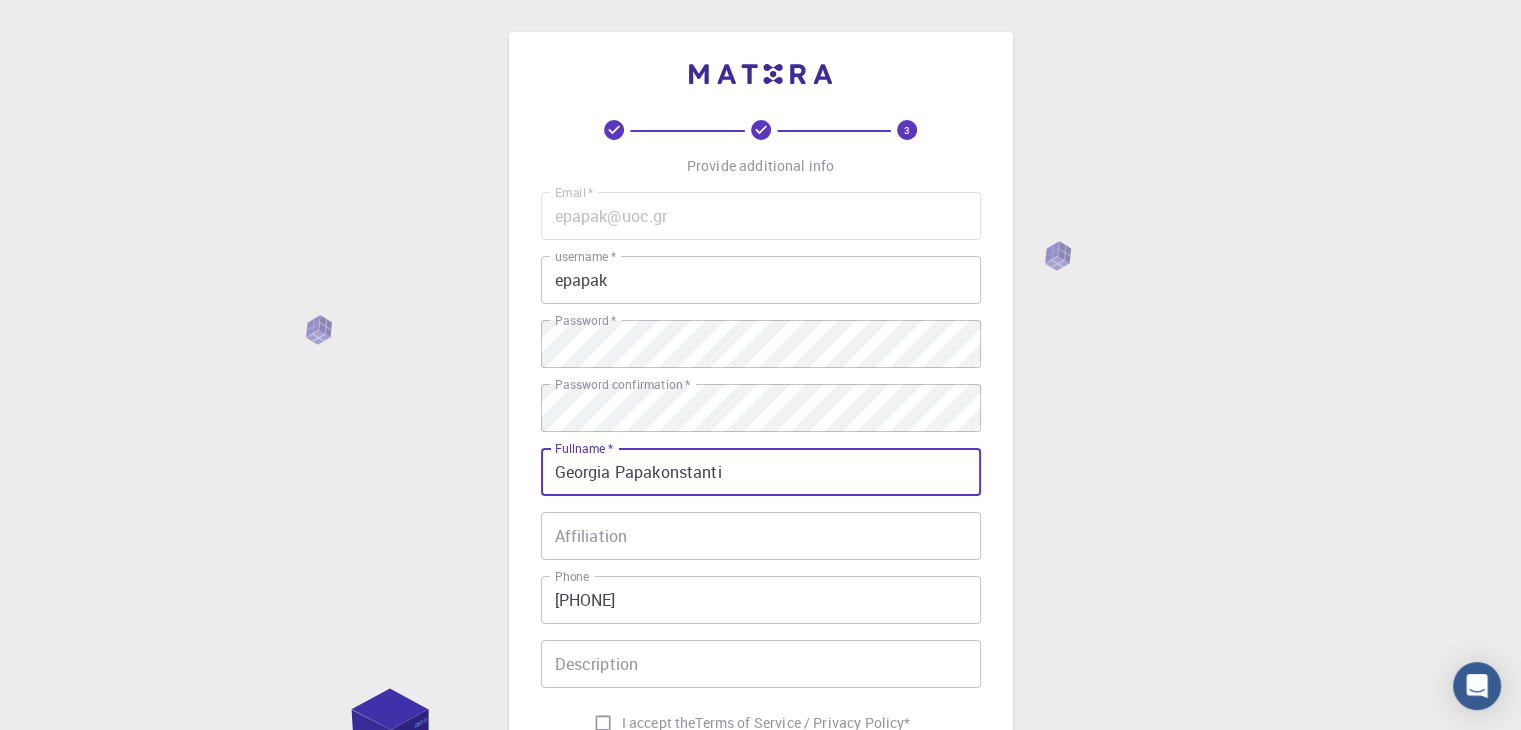 type on "Georgia Papakonstanti" 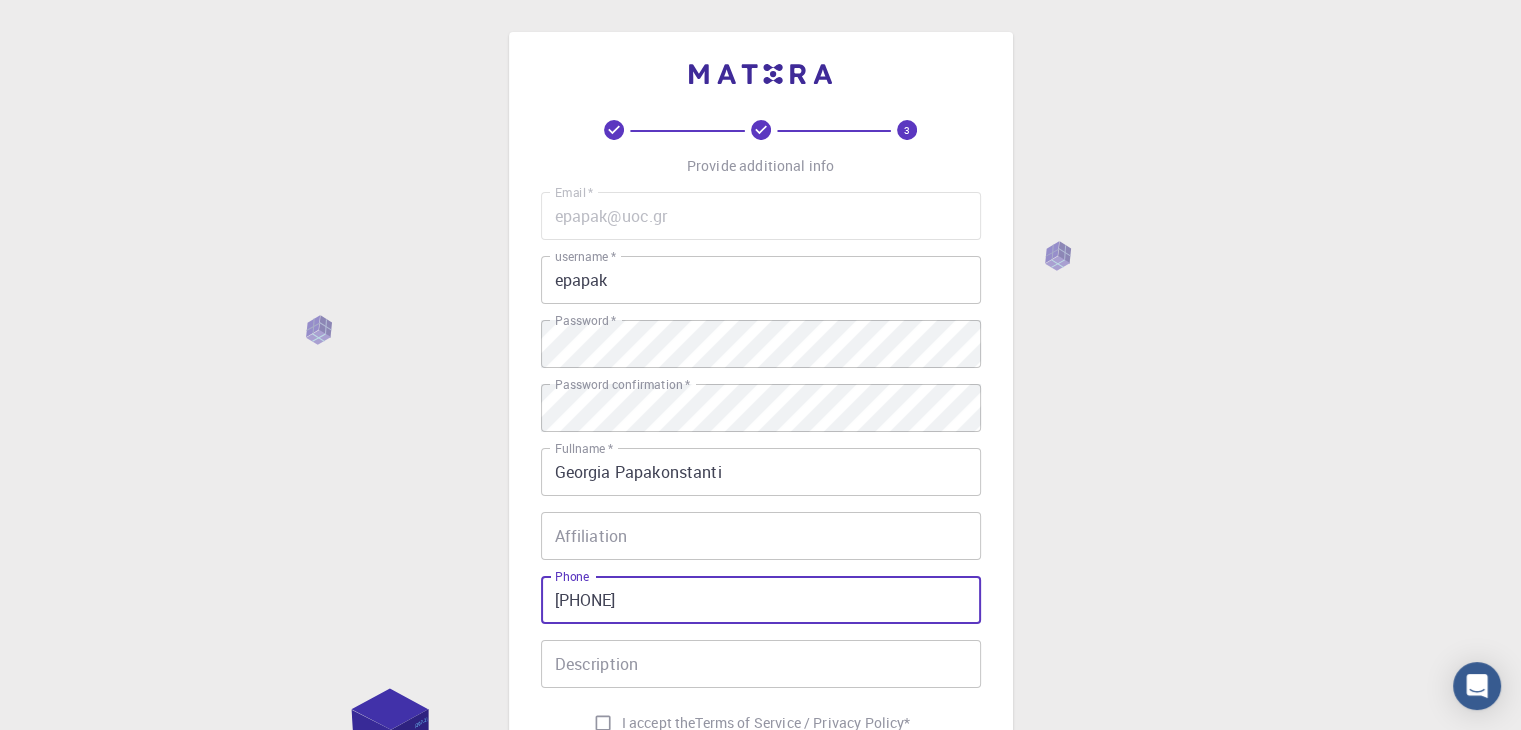 drag, startPoint x: 668, startPoint y: 606, endPoint x: 523, endPoint y: 606, distance: 145 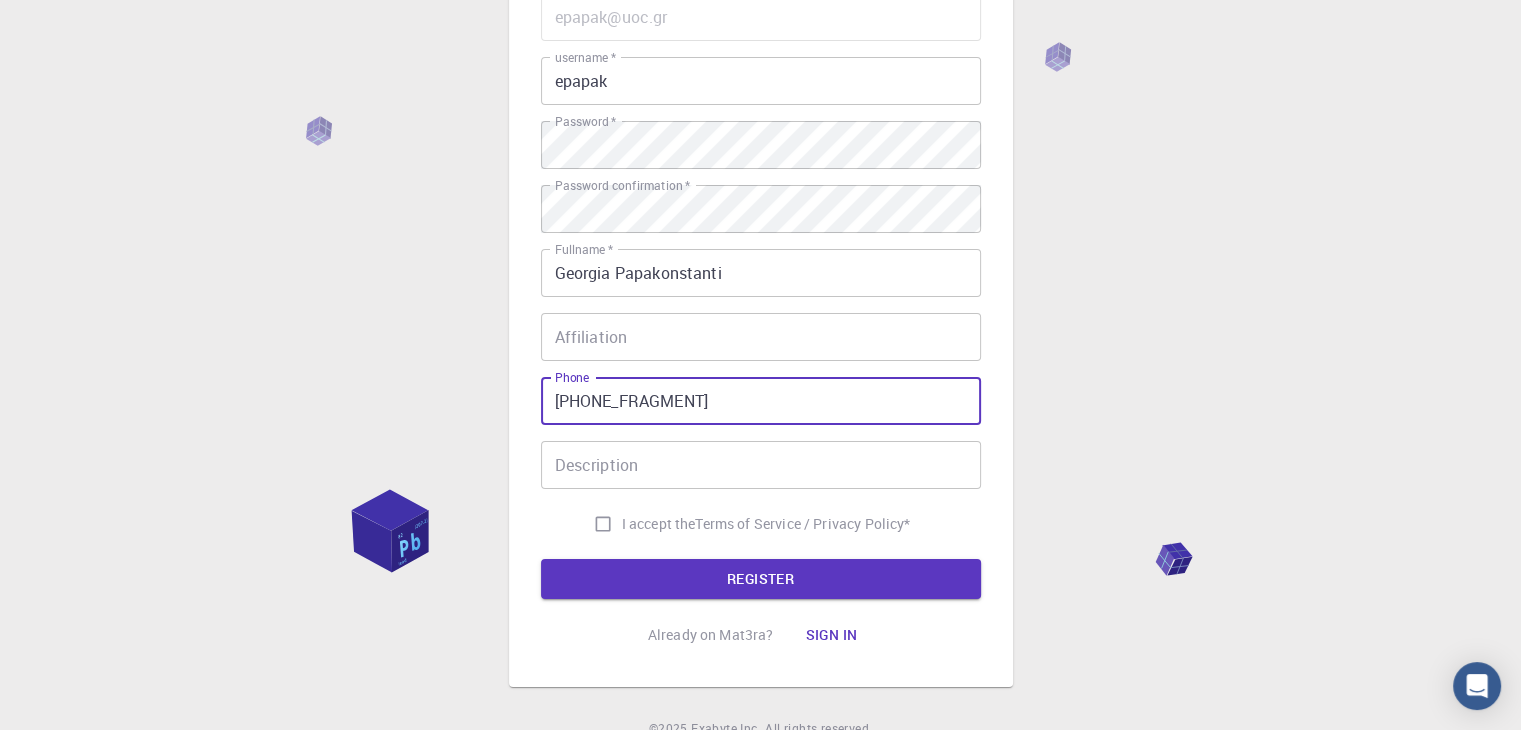 scroll, scrollTop: 200, scrollLeft: 0, axis: vertical 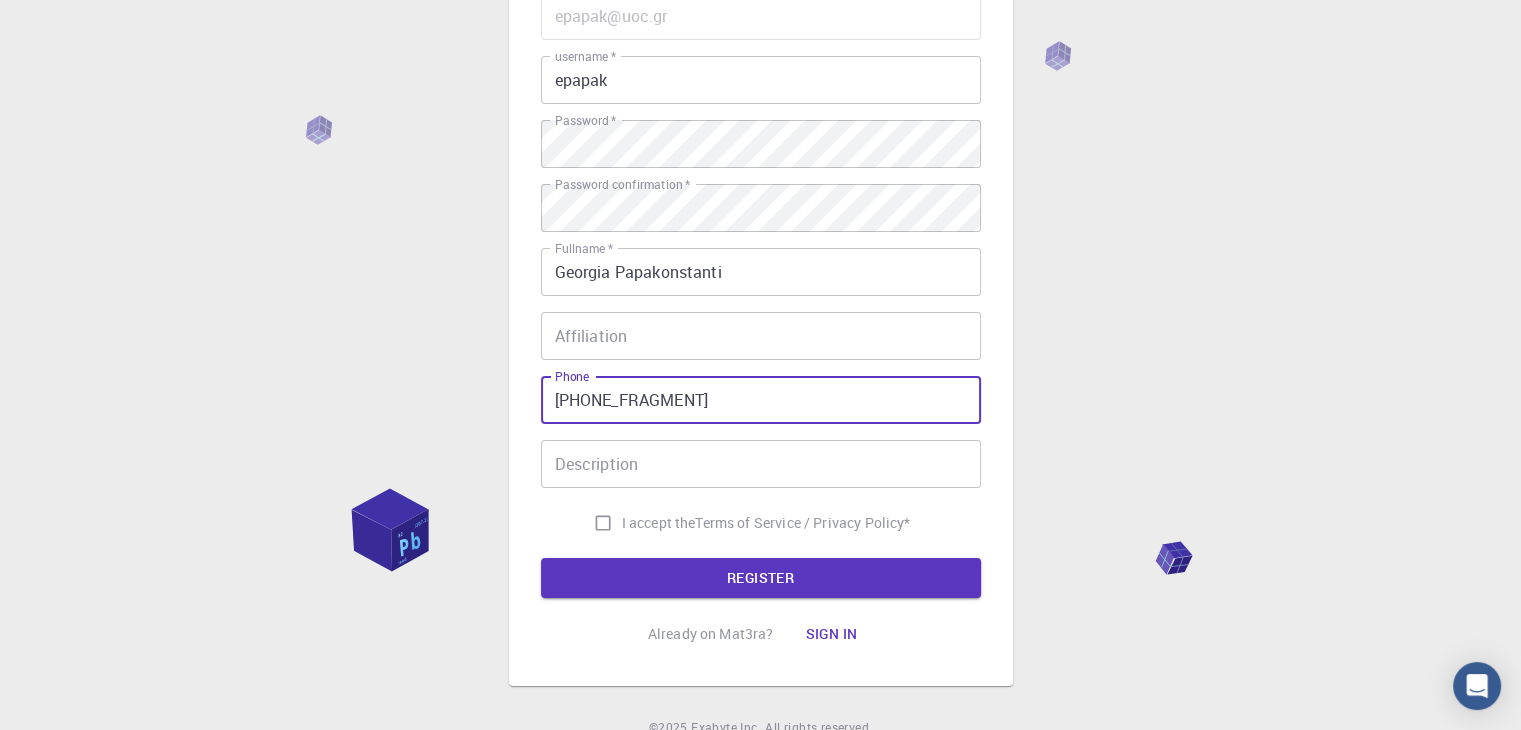 type on "[PHONE_FRAGMENT]" 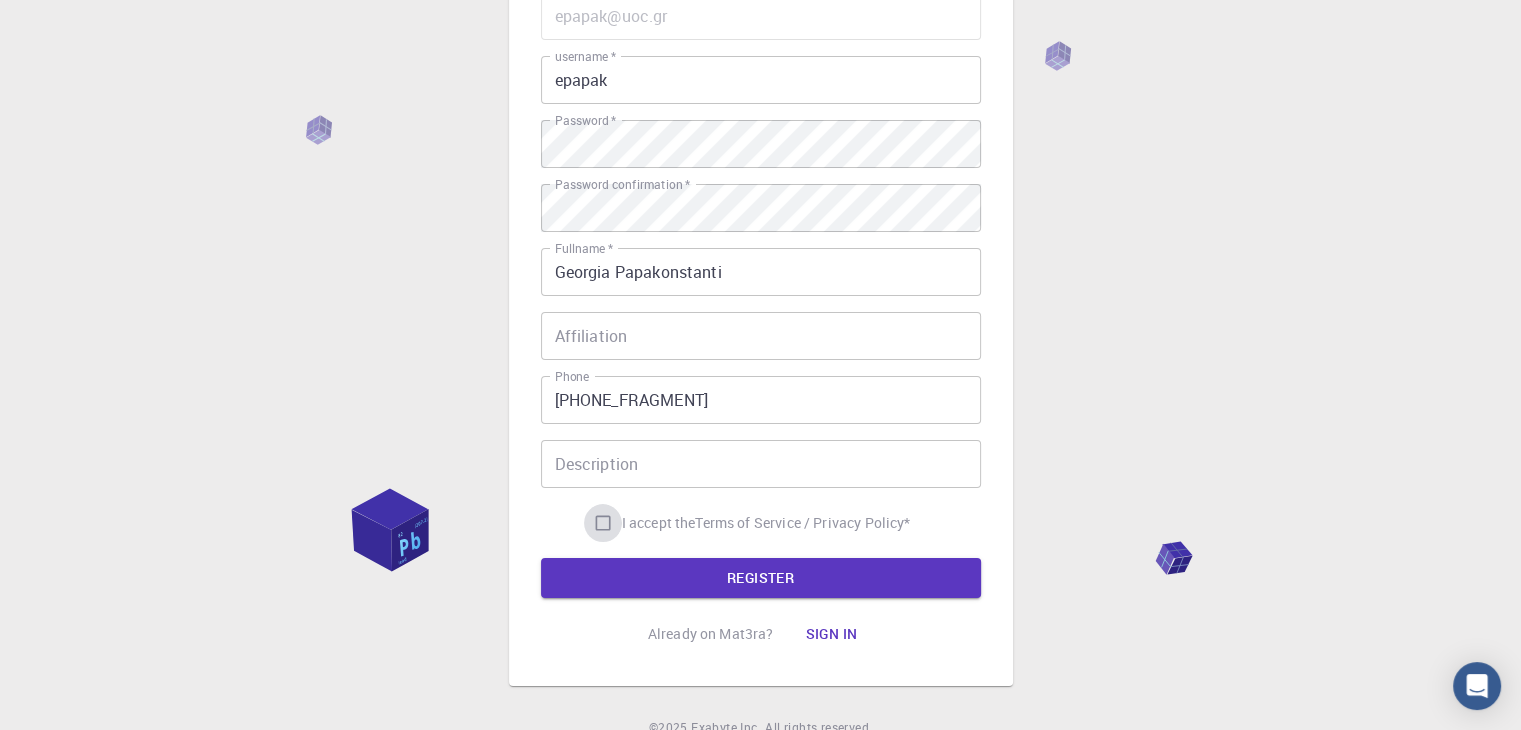 click on "I accept the  Terms of Service / Privacy Policy  *" at bounding box center [603, 523] 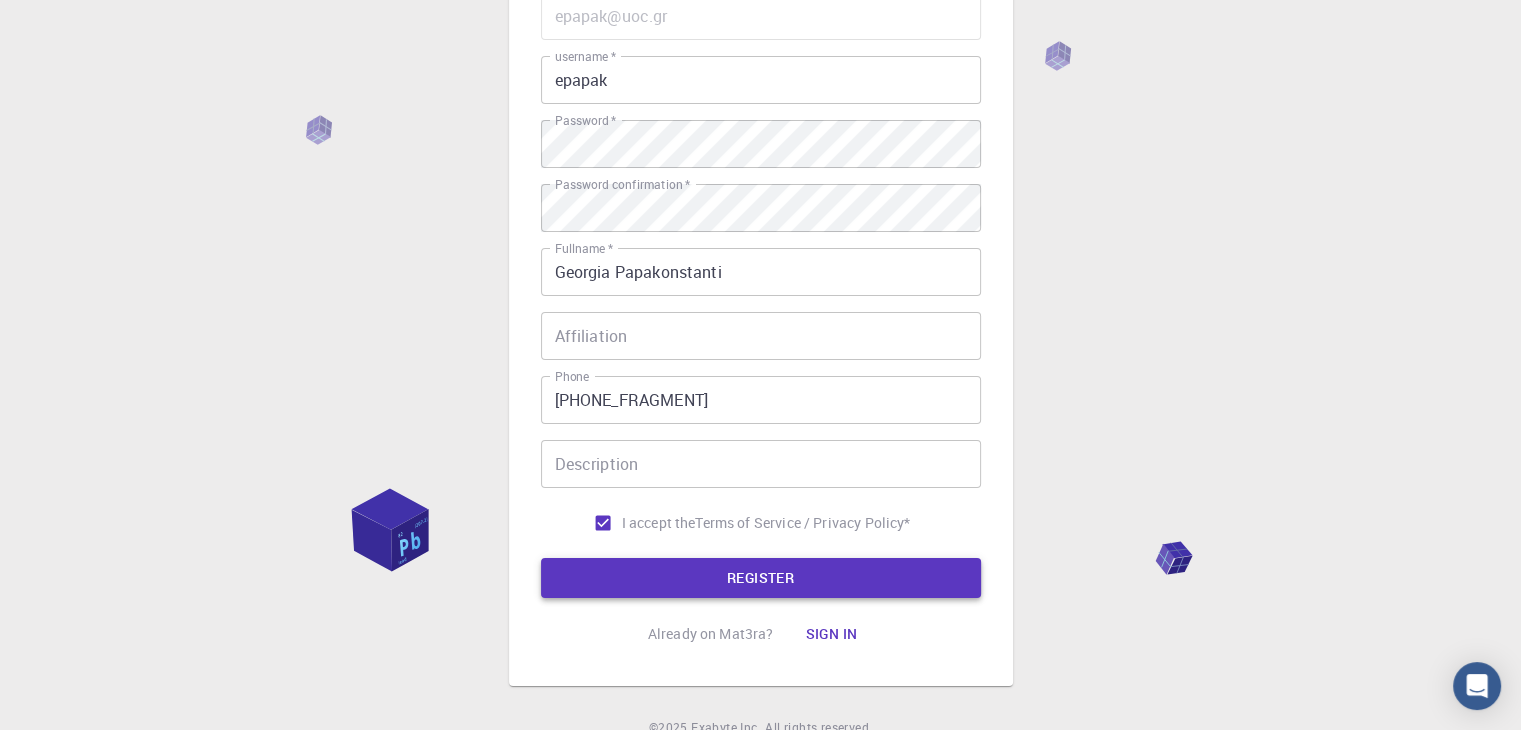 click on "REGISTER" at bounding box center (761, 578) 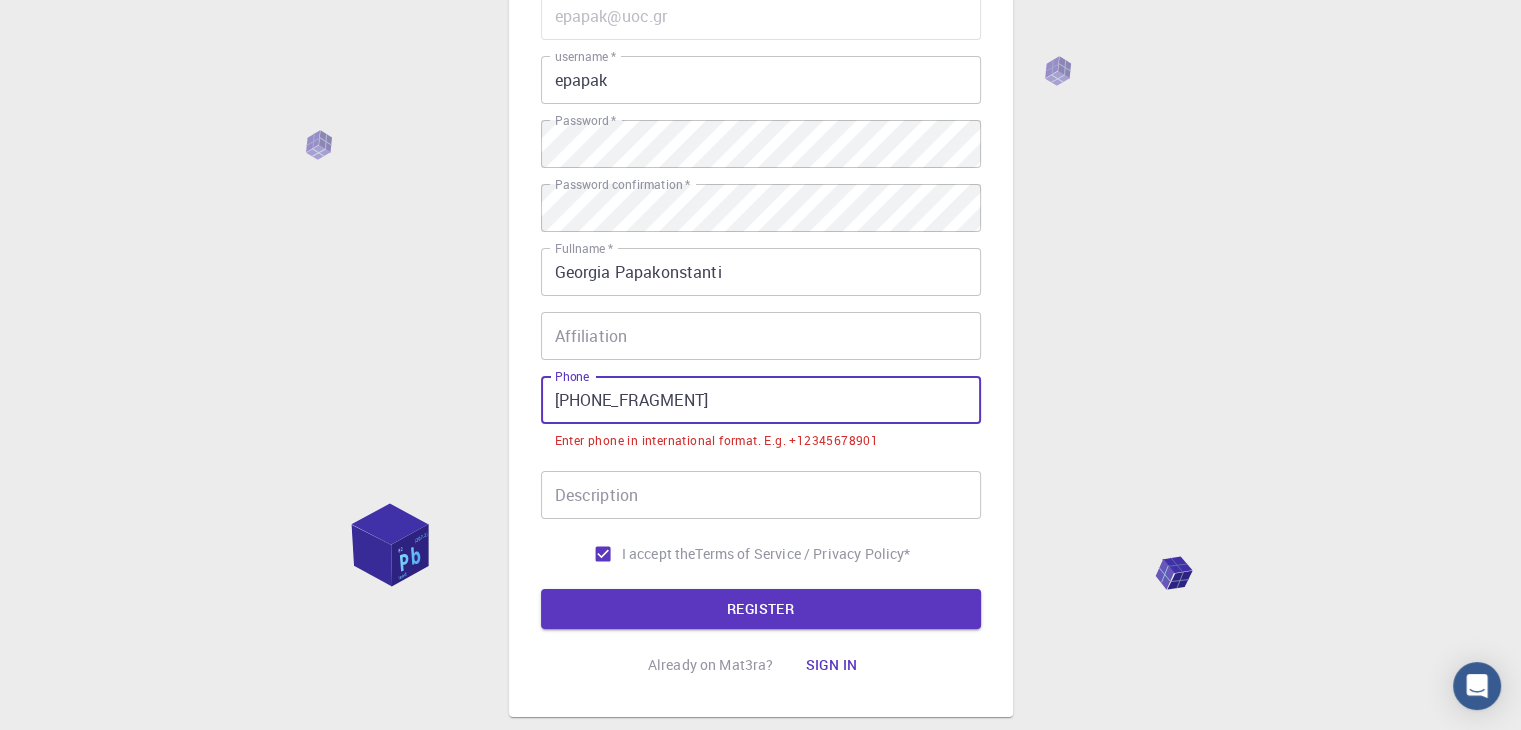 drag, startPoint x: 572, startPoint y: 406, endPoint x: 549, endPoint y: 405, distance: 23.021729 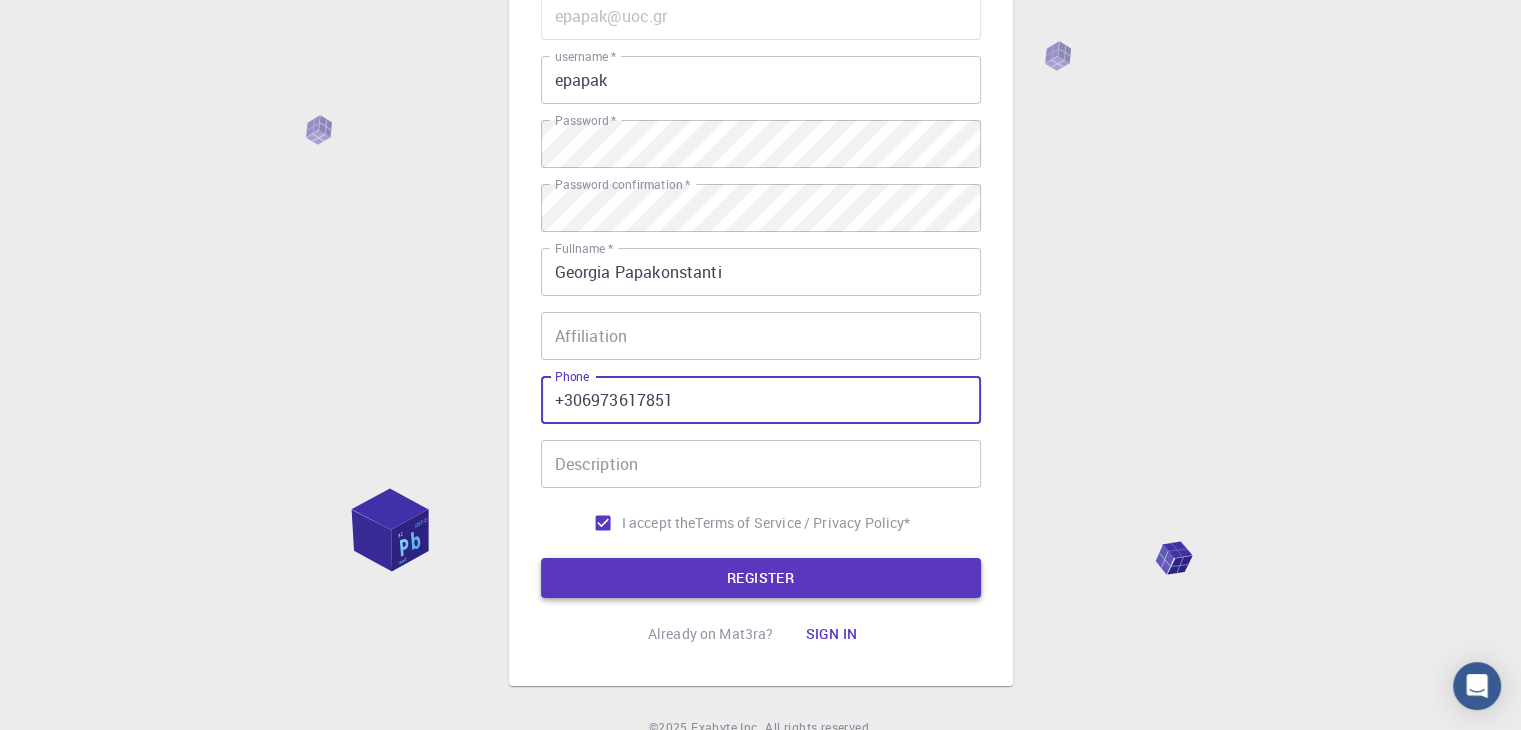 type on "+306973617851" 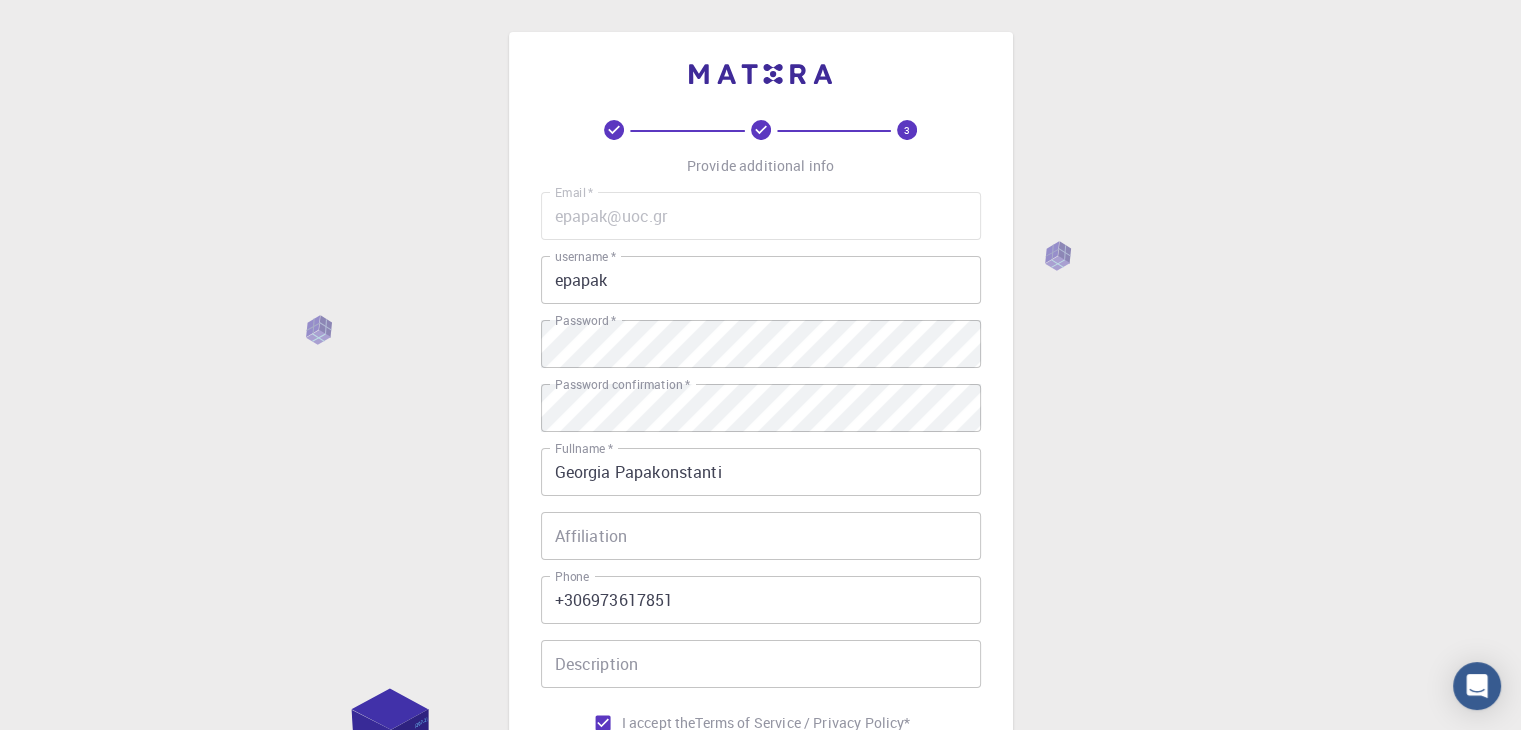 scroll, scrollTop: 288, scrollLeft: 0, axis: vertical 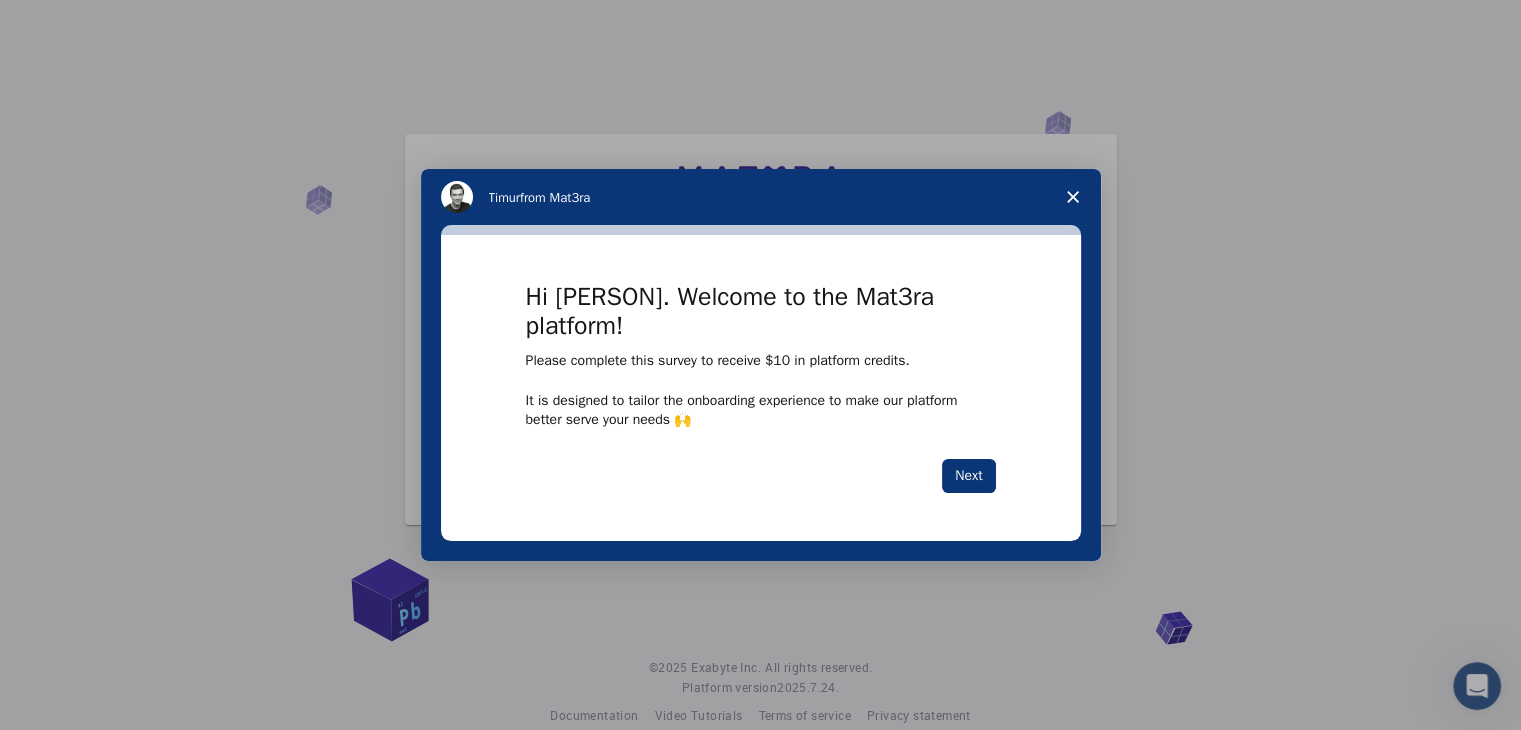 click 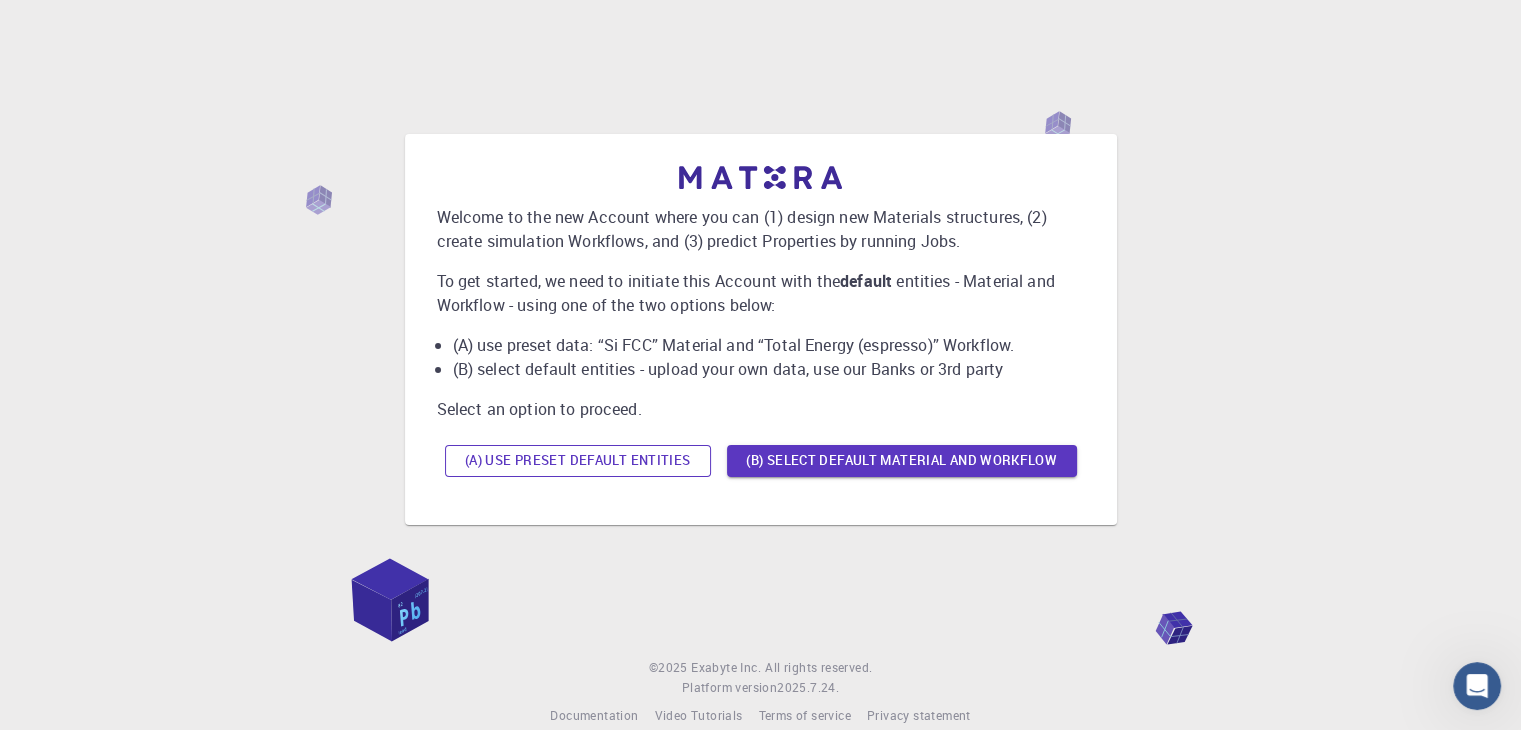 click on "(A) Use preset default entities" at bounding box center [578, 461] 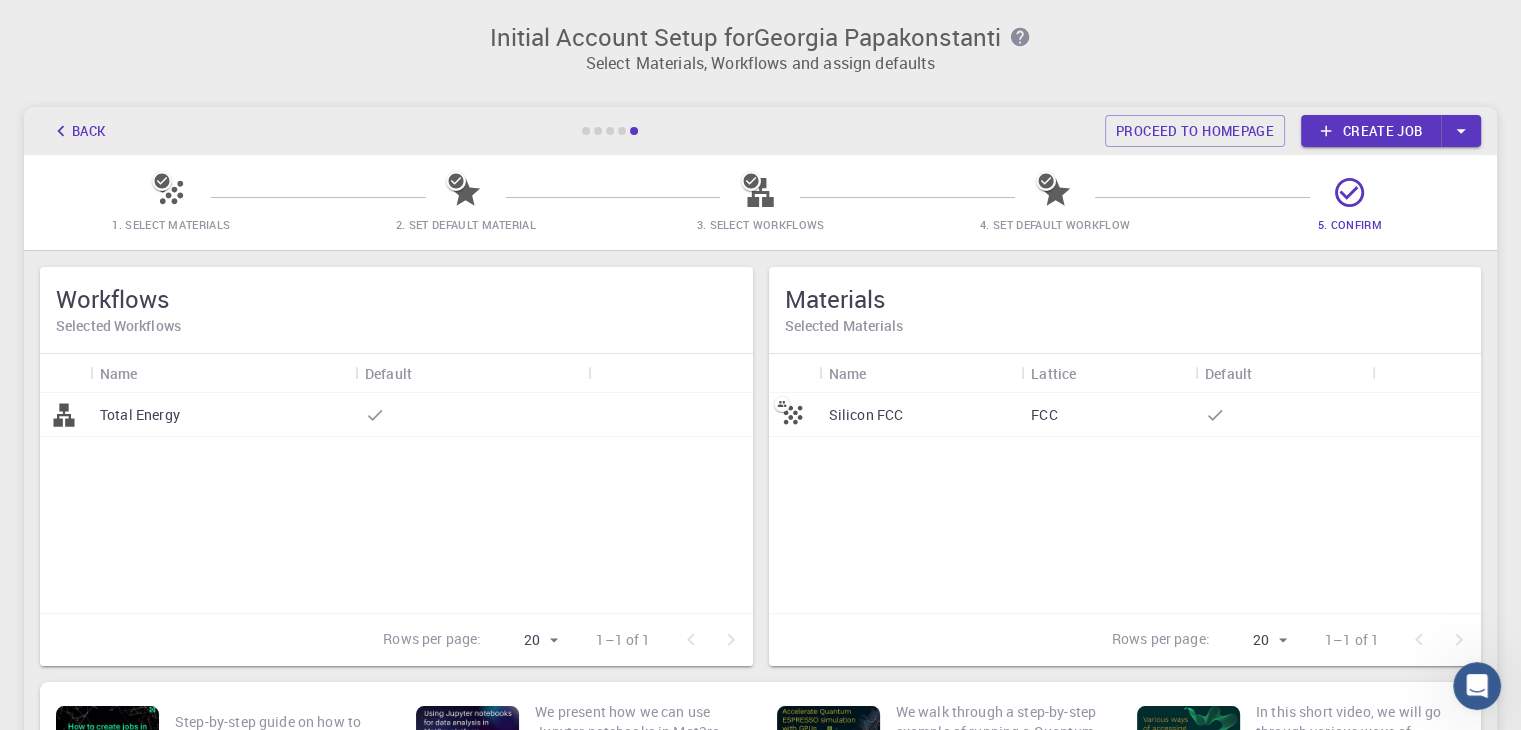 scroll, scrollTop: 0, scrollLeft: 0, axis: both 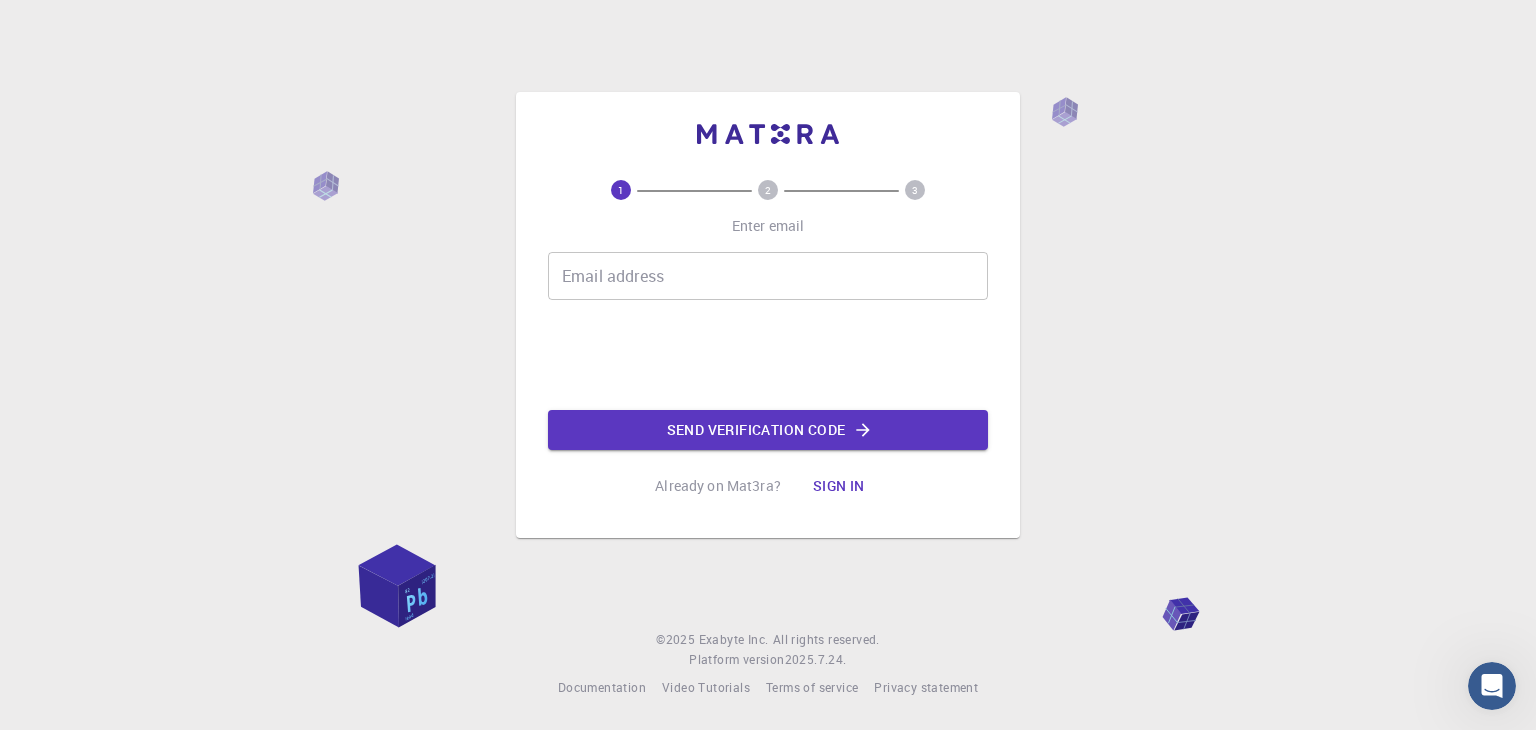 click on "Email address" at bounding box center (768, 276) 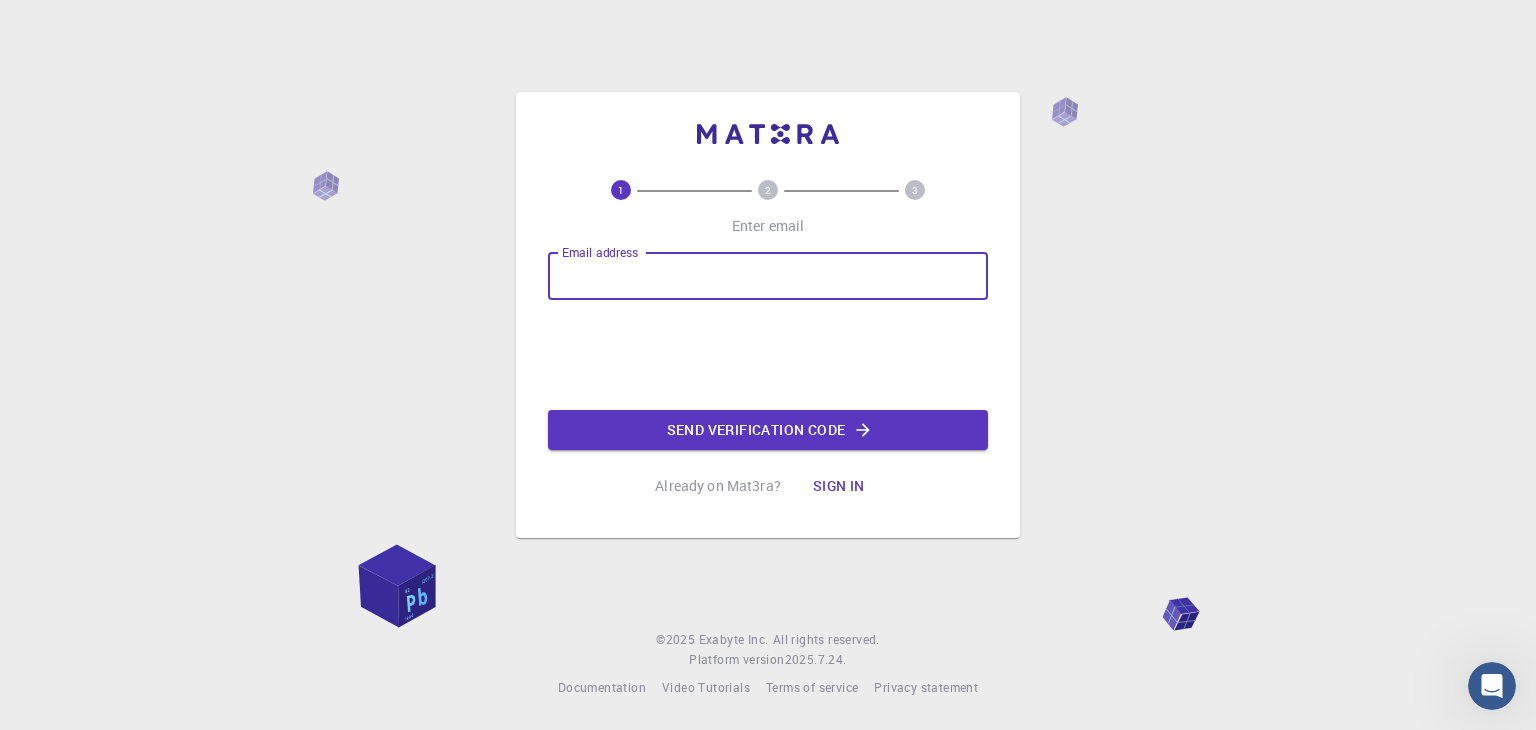 type on "epapak@uoc.gr" 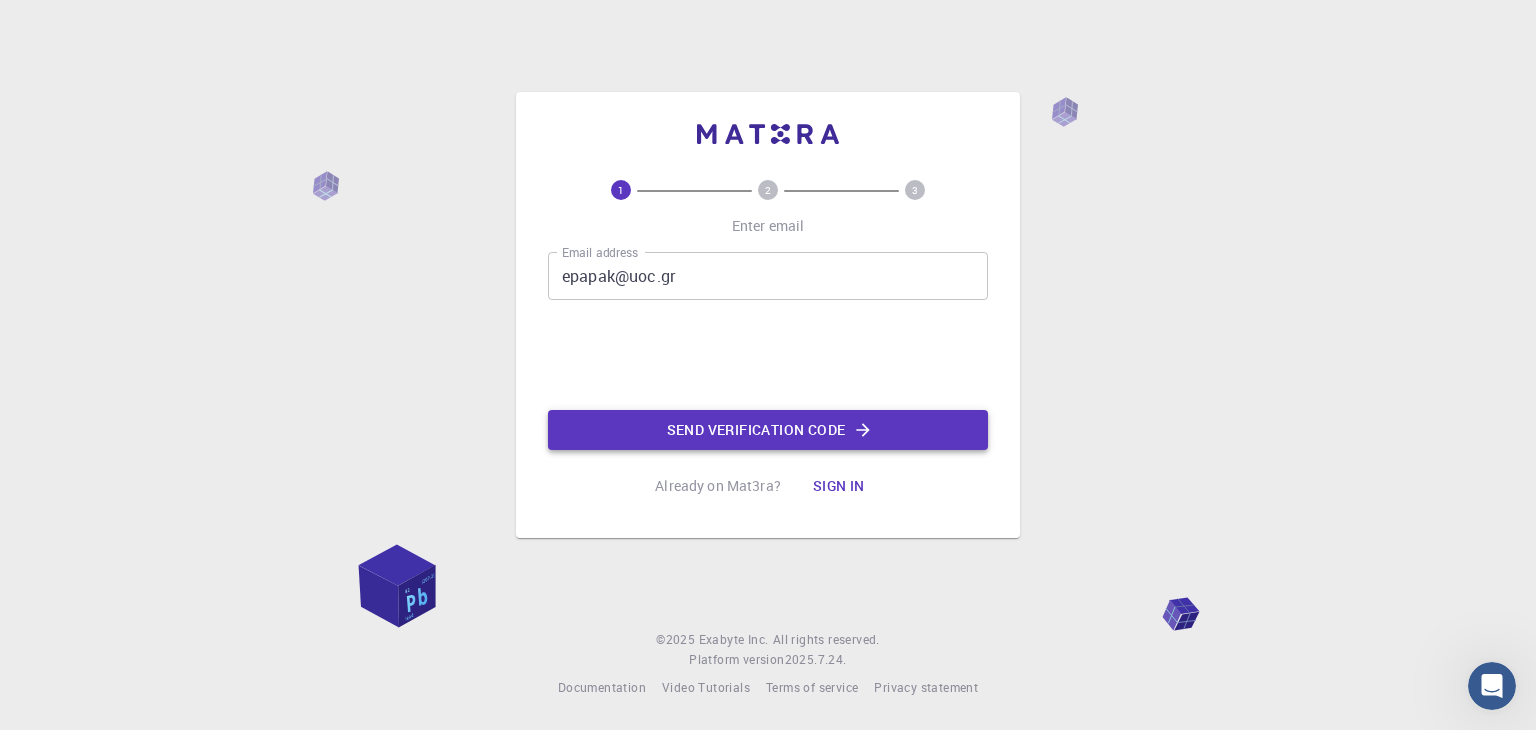 click on "Send verification code" 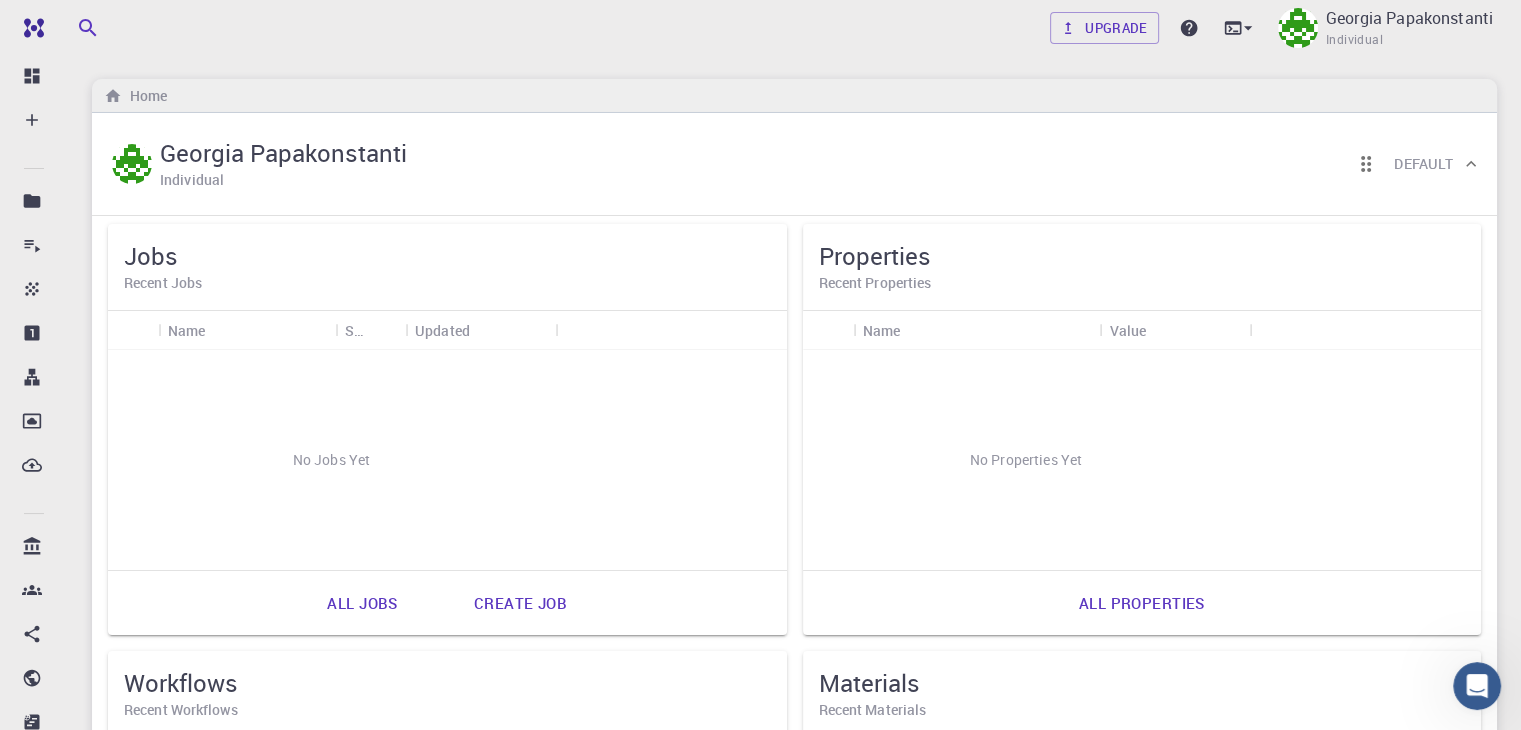 click on "Recent Properties" at bounding box center [1142, 283] 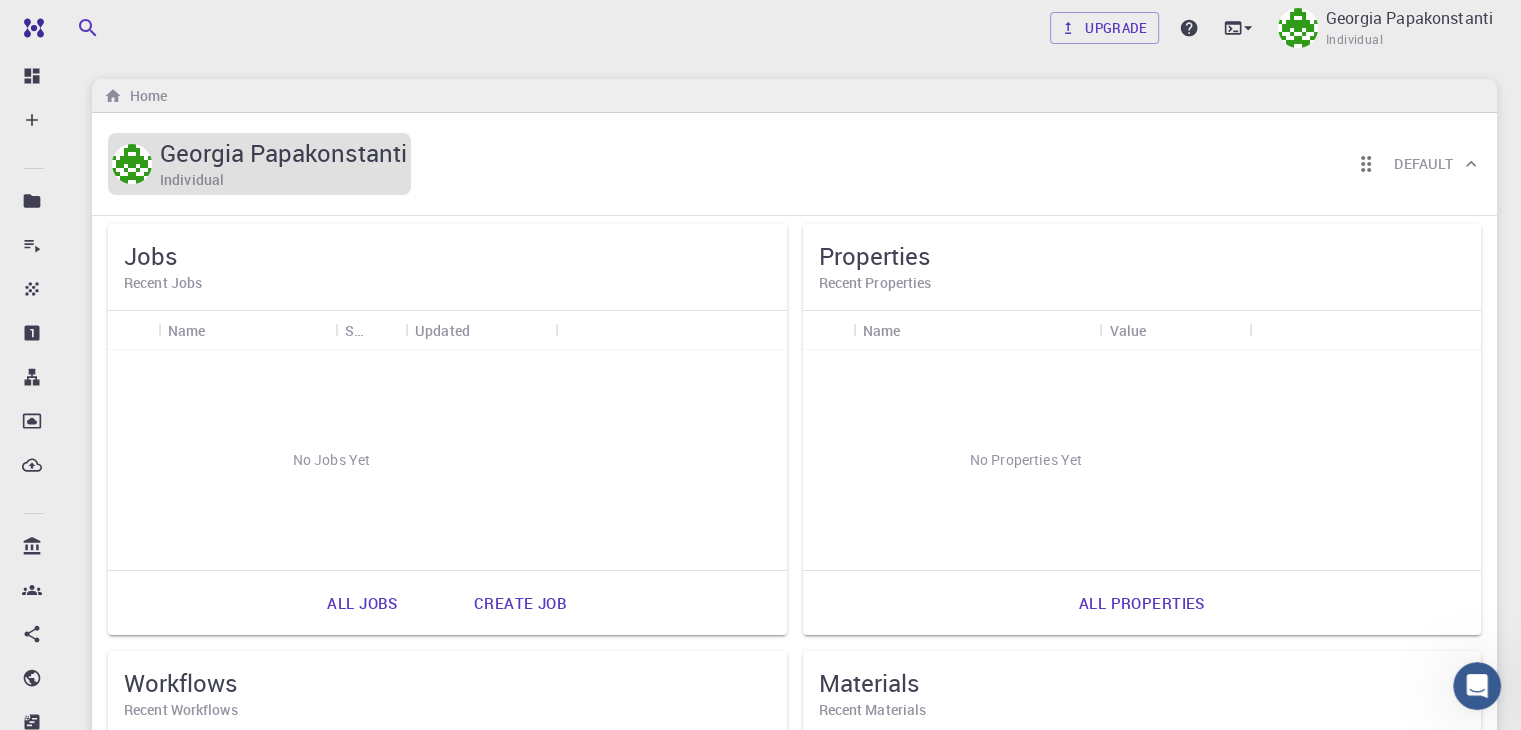 click on "Georgia Papakonstanti" at bounding box center (283, 153) 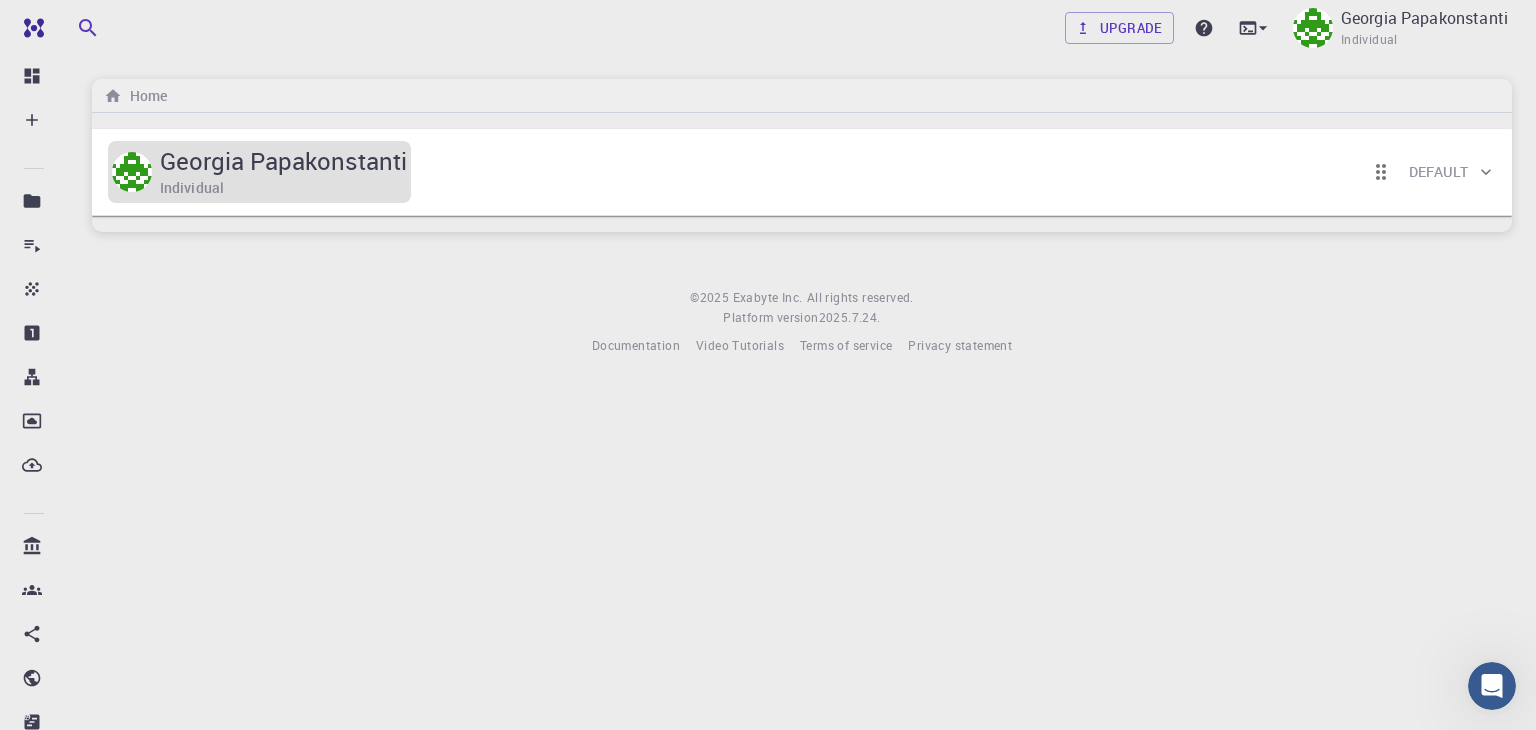 click on "Georgia Papakonstanti" at bounding box center (283, 161) 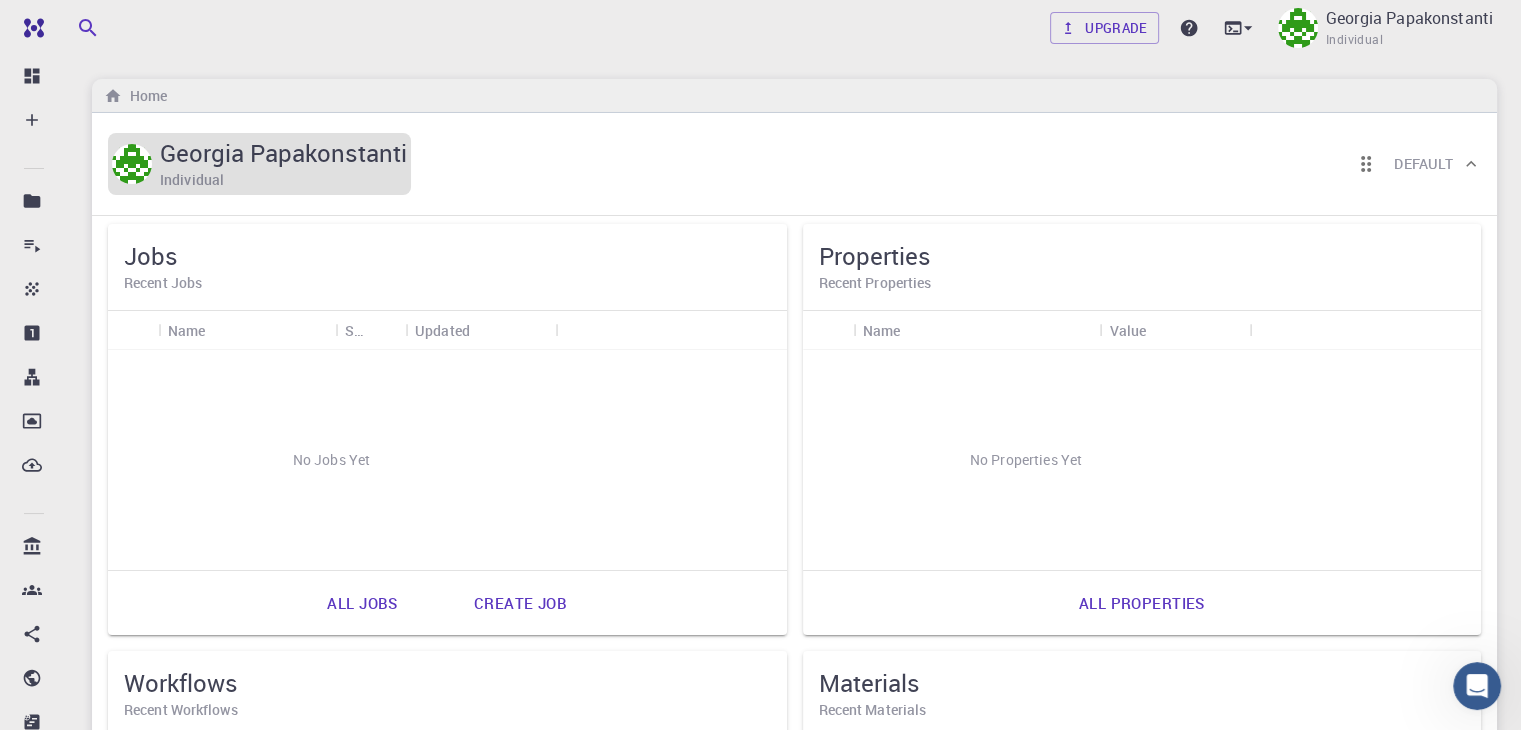 click on "Georgia Papakonstanti" at bounding box center [283, 153] 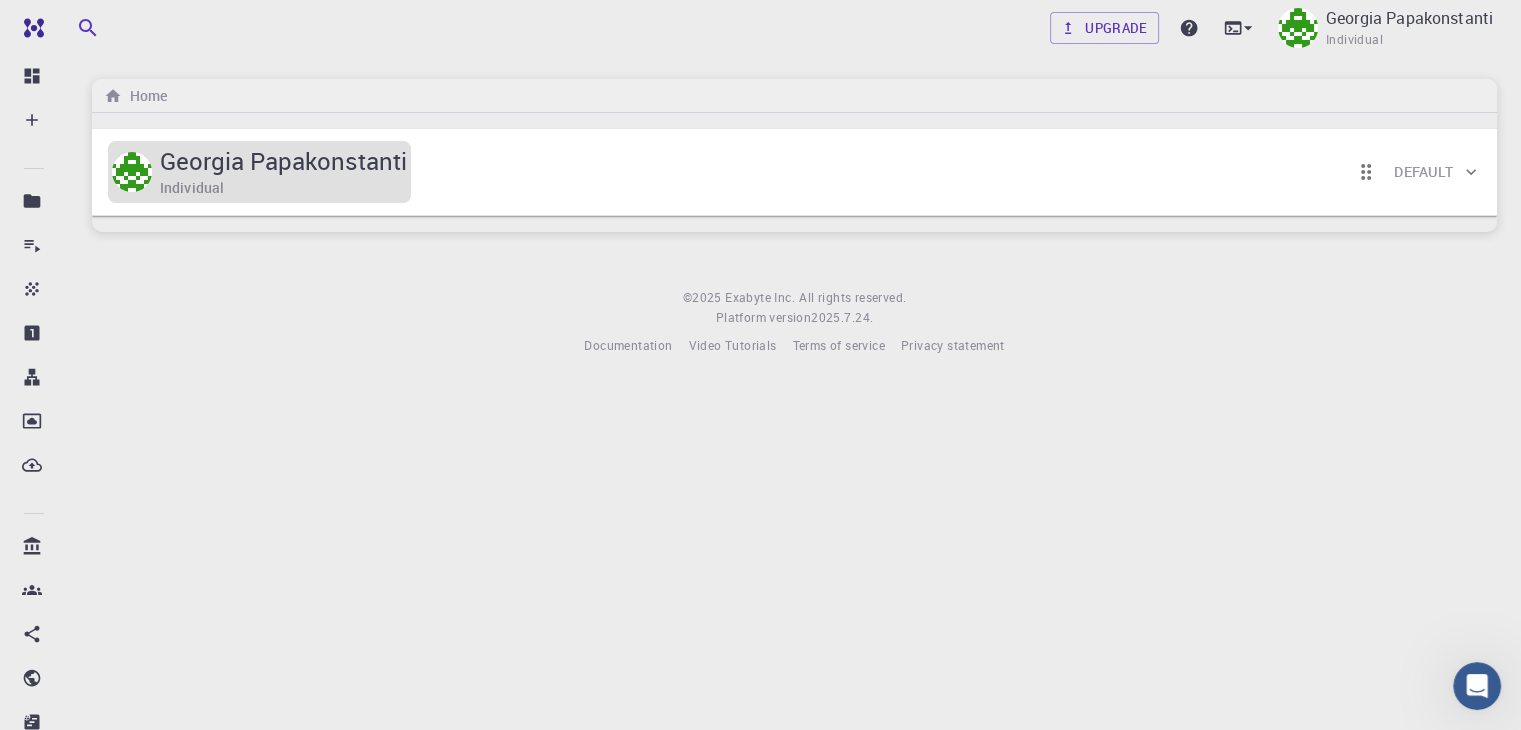 click on "Georgia Papakonstanti" at bounding box center (283, 161) 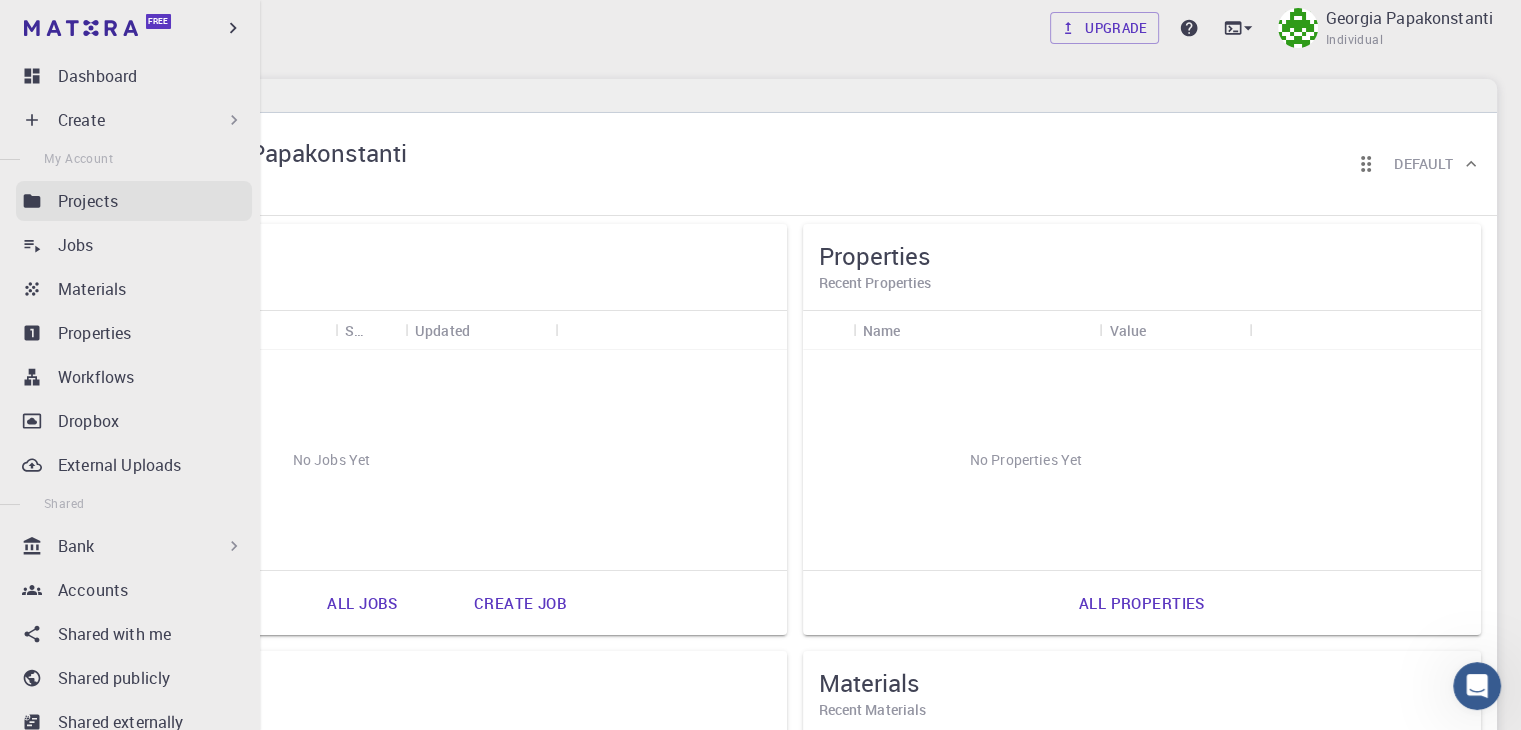 click on "Projects" at bounding box center (155, 201) 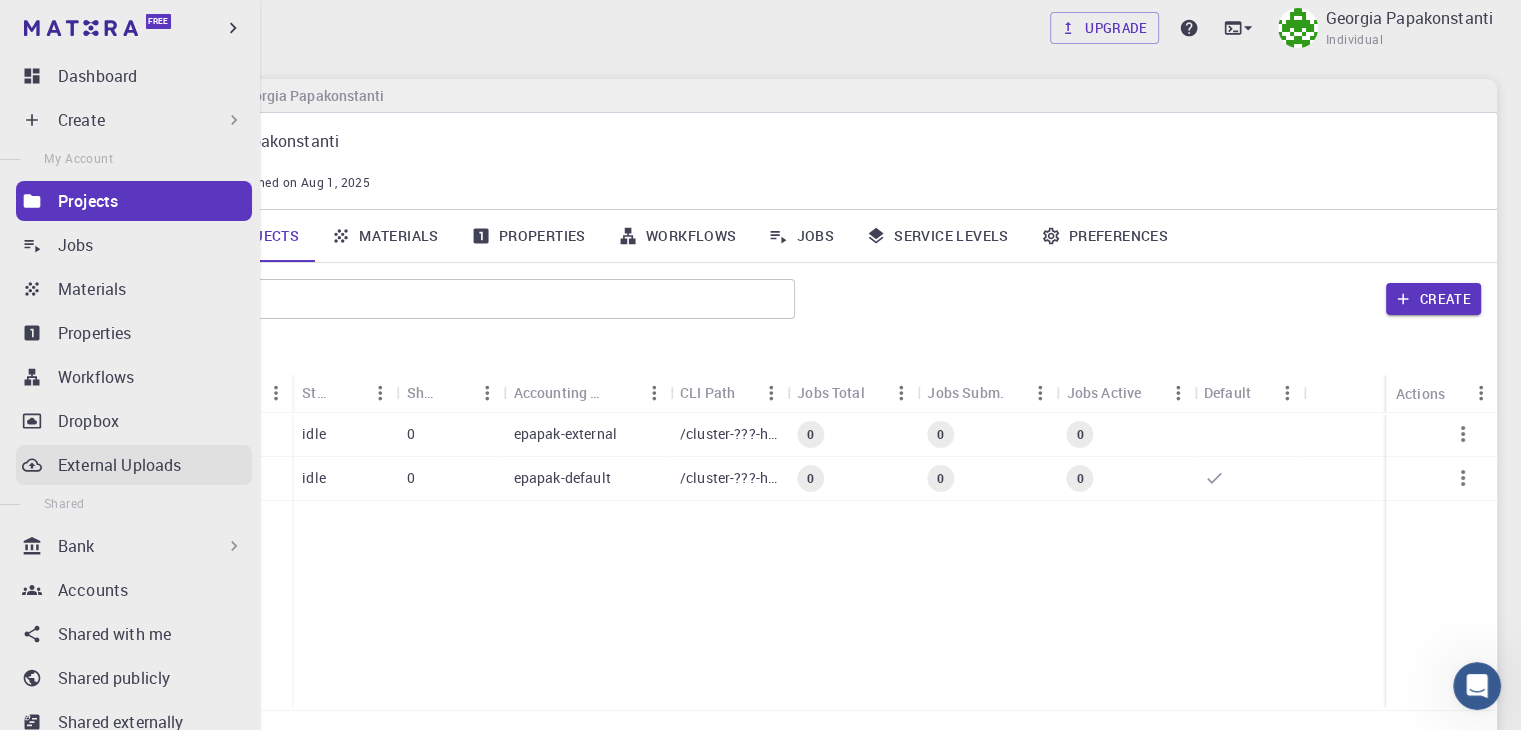 click on "External Uploads" at bounding box center (119, 465) 